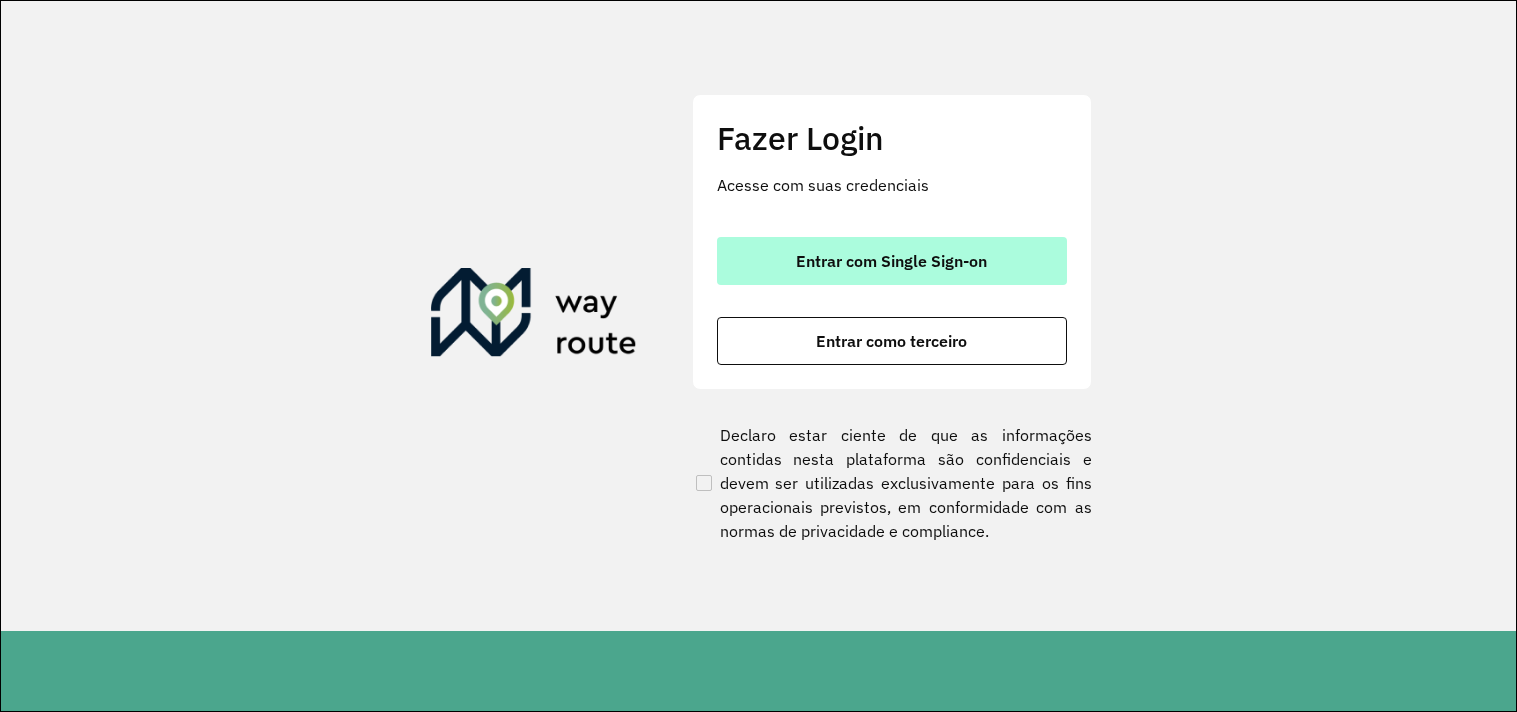 scroll, scrollTop: 0, scrollLeft: 0, axis: both 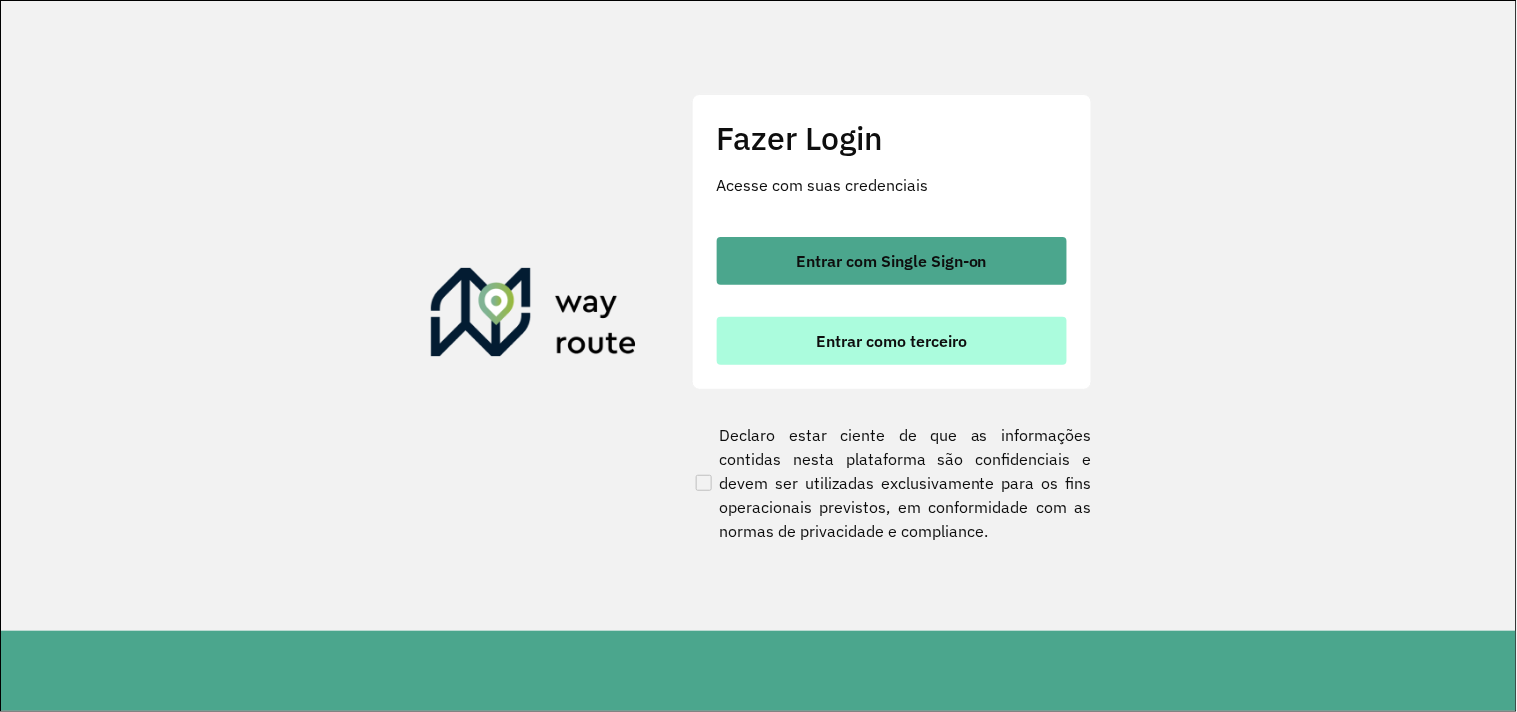 click on "Entrar como terceiro" at bounding box center [891, 341] 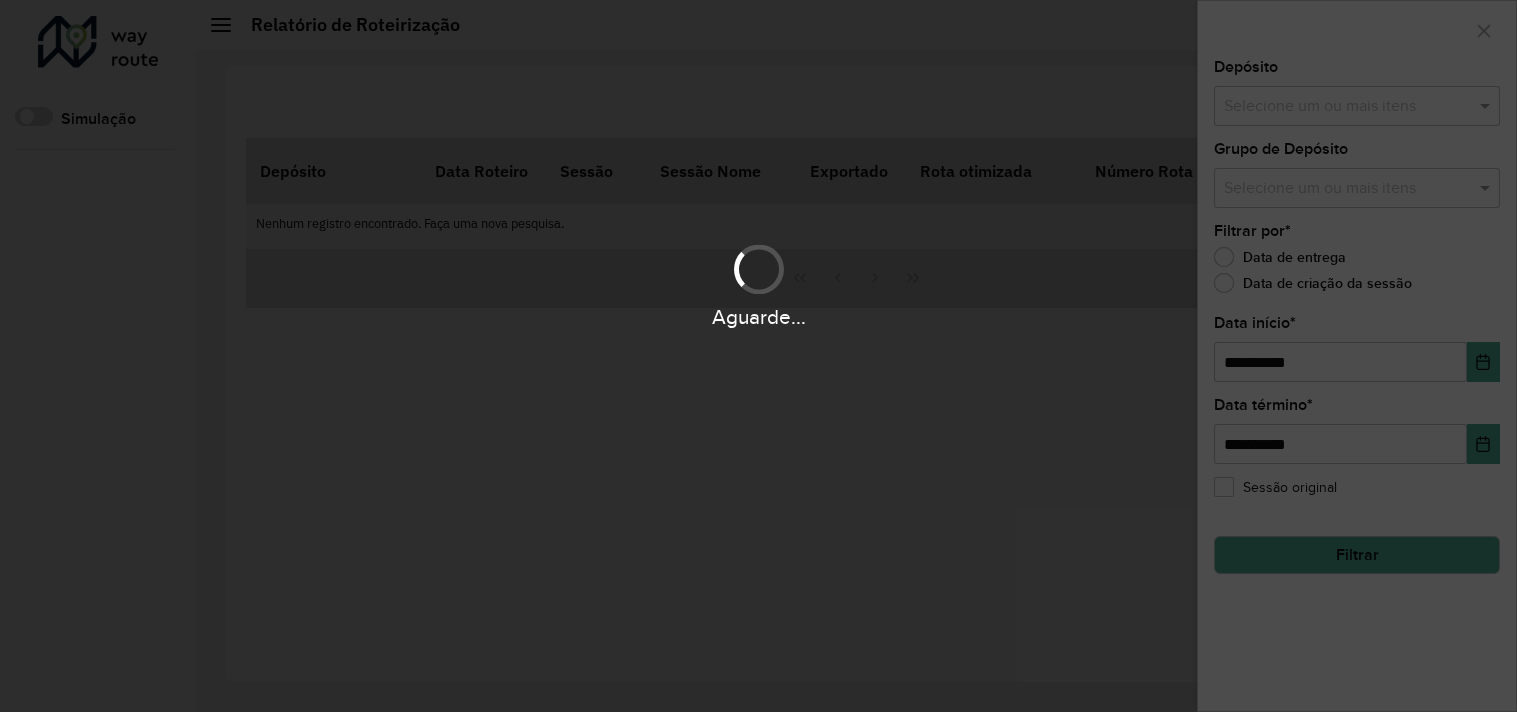 scroll, scrollTop: 0, scrollLeft: 0, axis: both 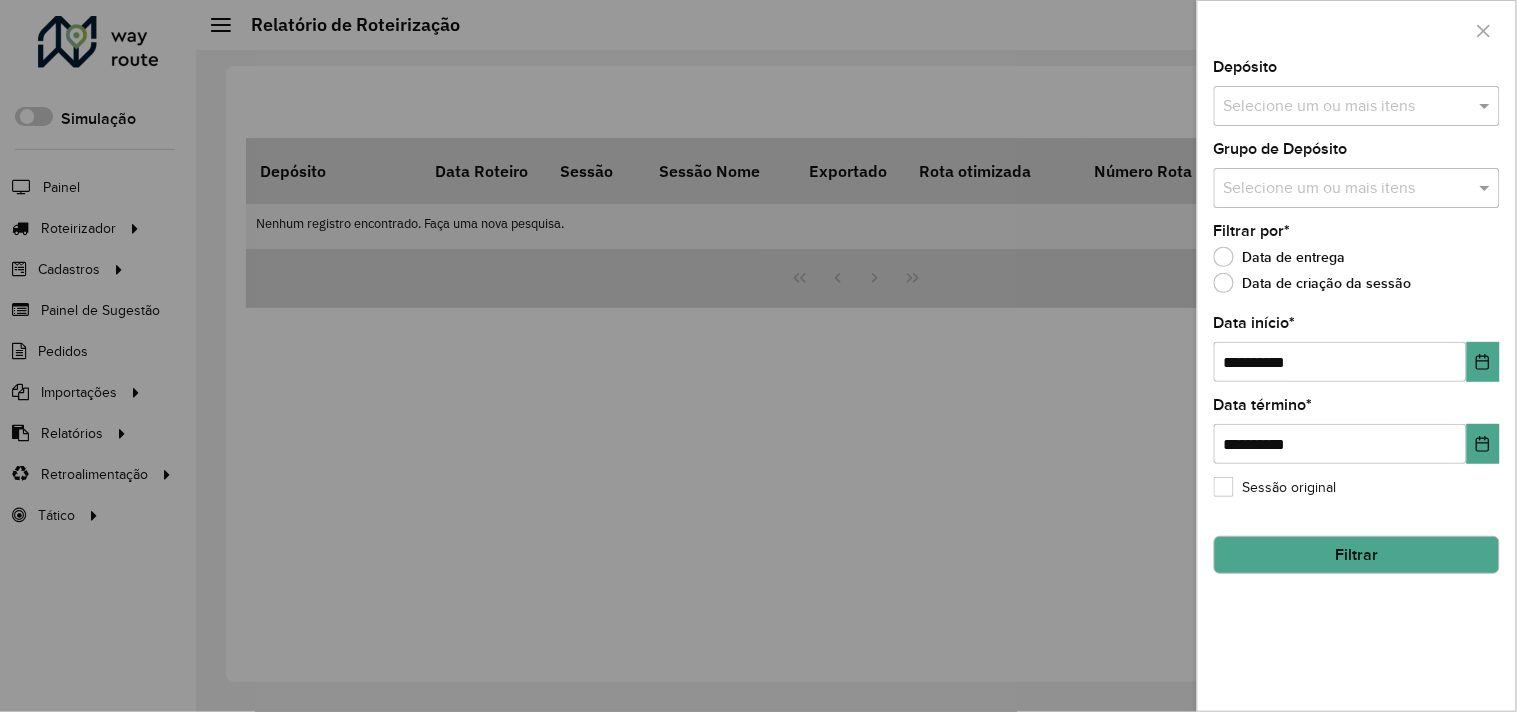 click at bounding box center (758, 356) 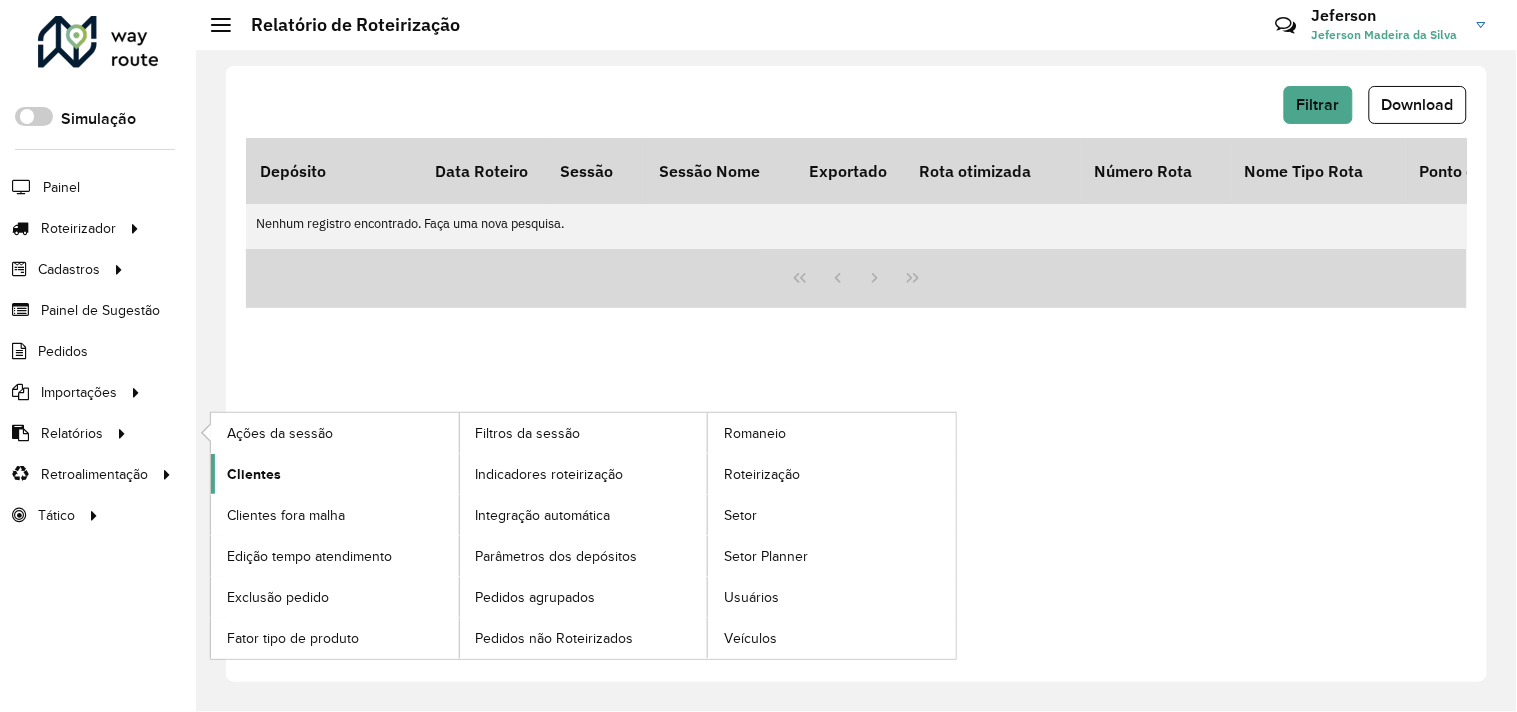 click on "Clientes" 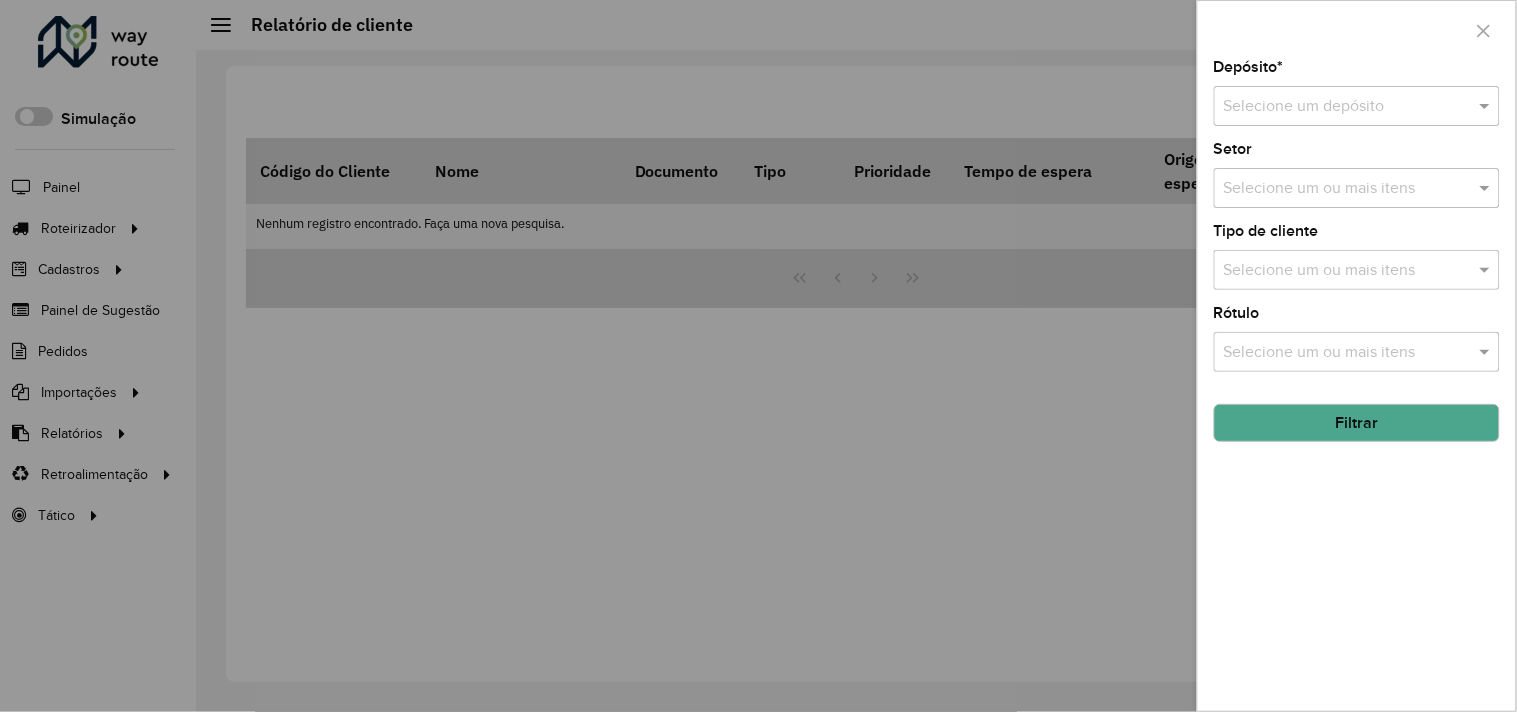 click at bounding box center (1337, 107) 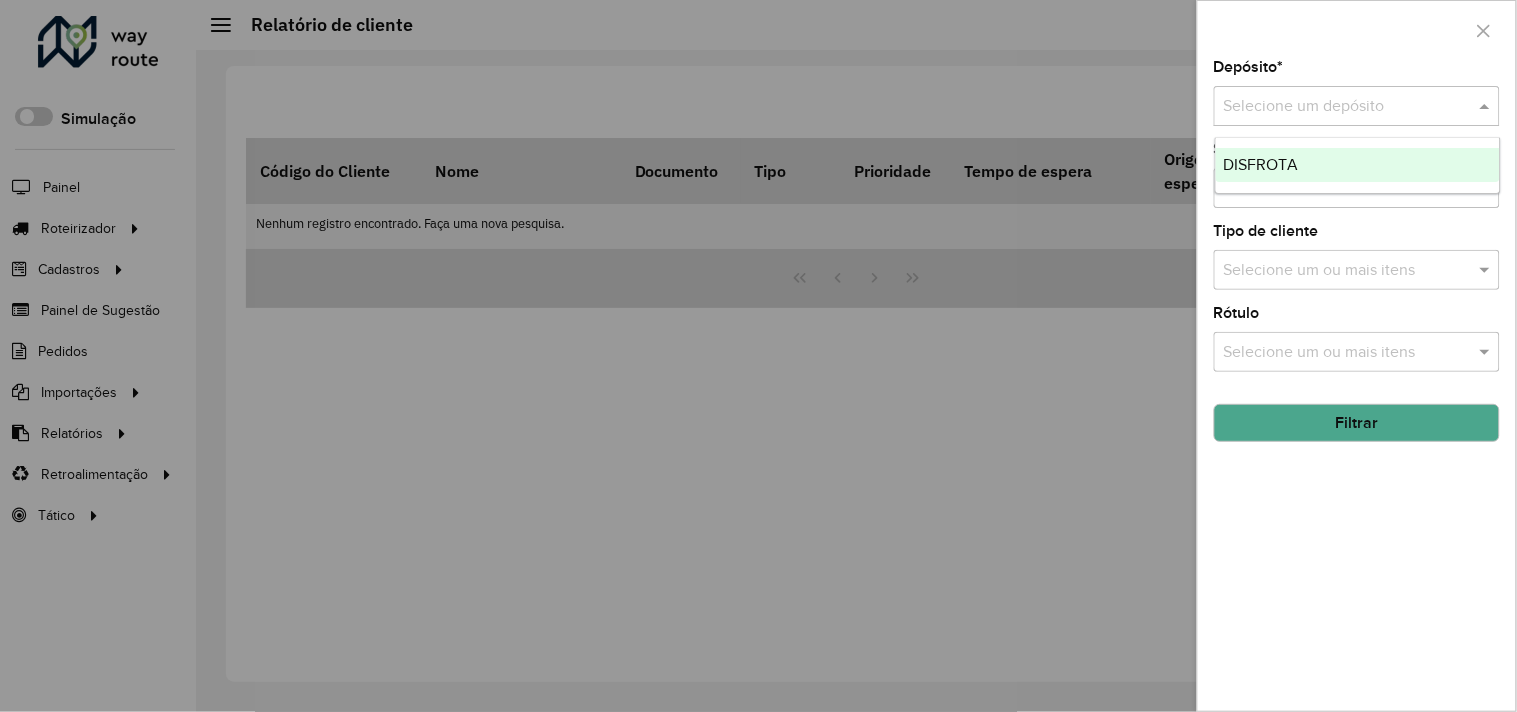click on "DISFROTA" at bounding box center (1358, 165) 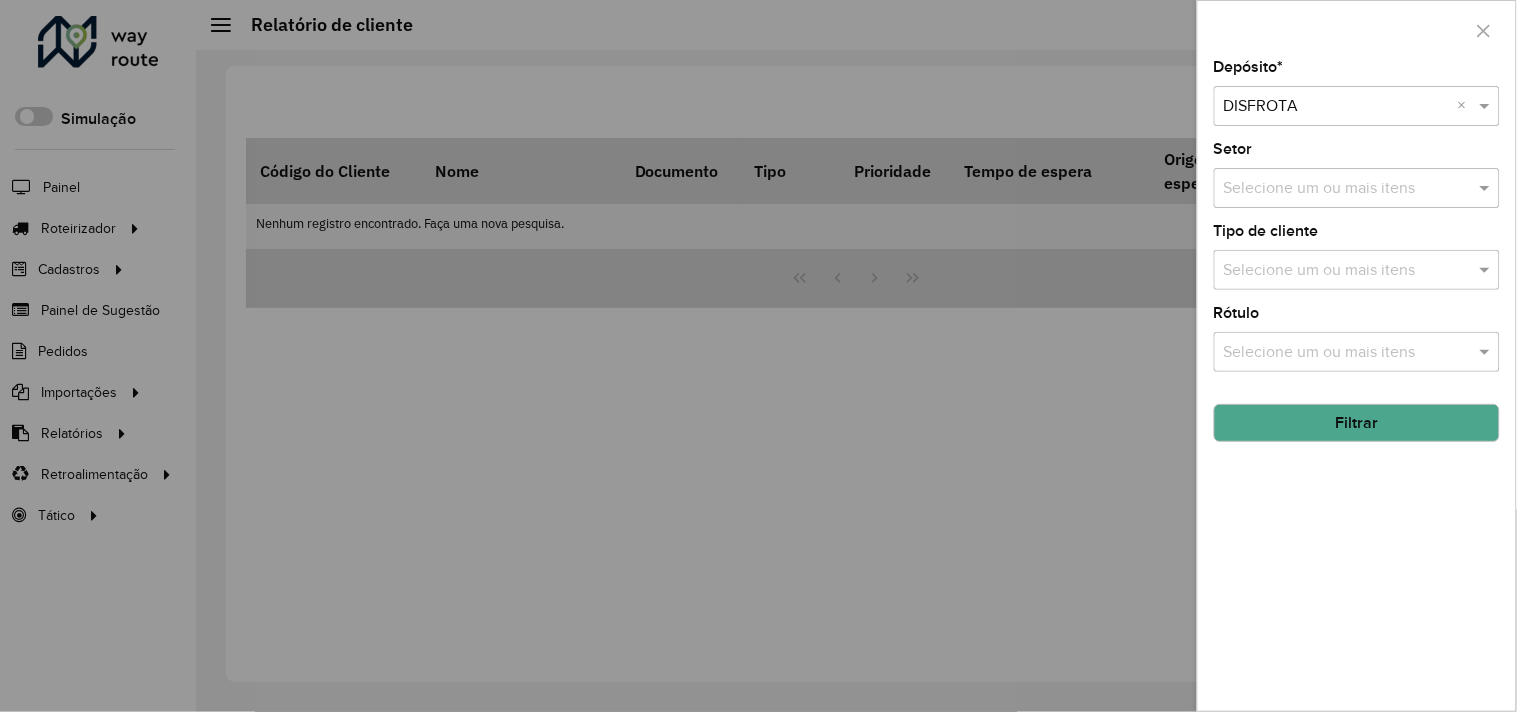 click on "Filtrar" 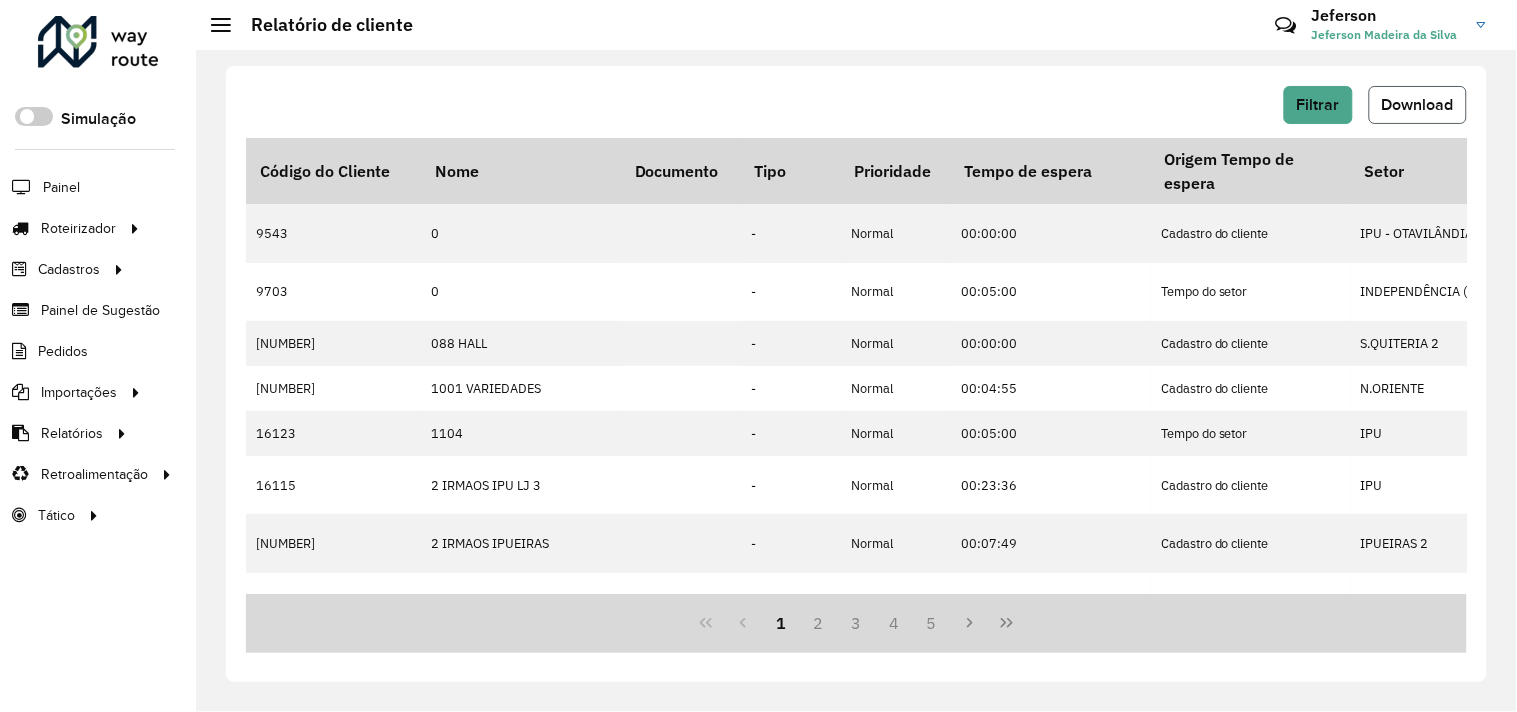click on "Download" 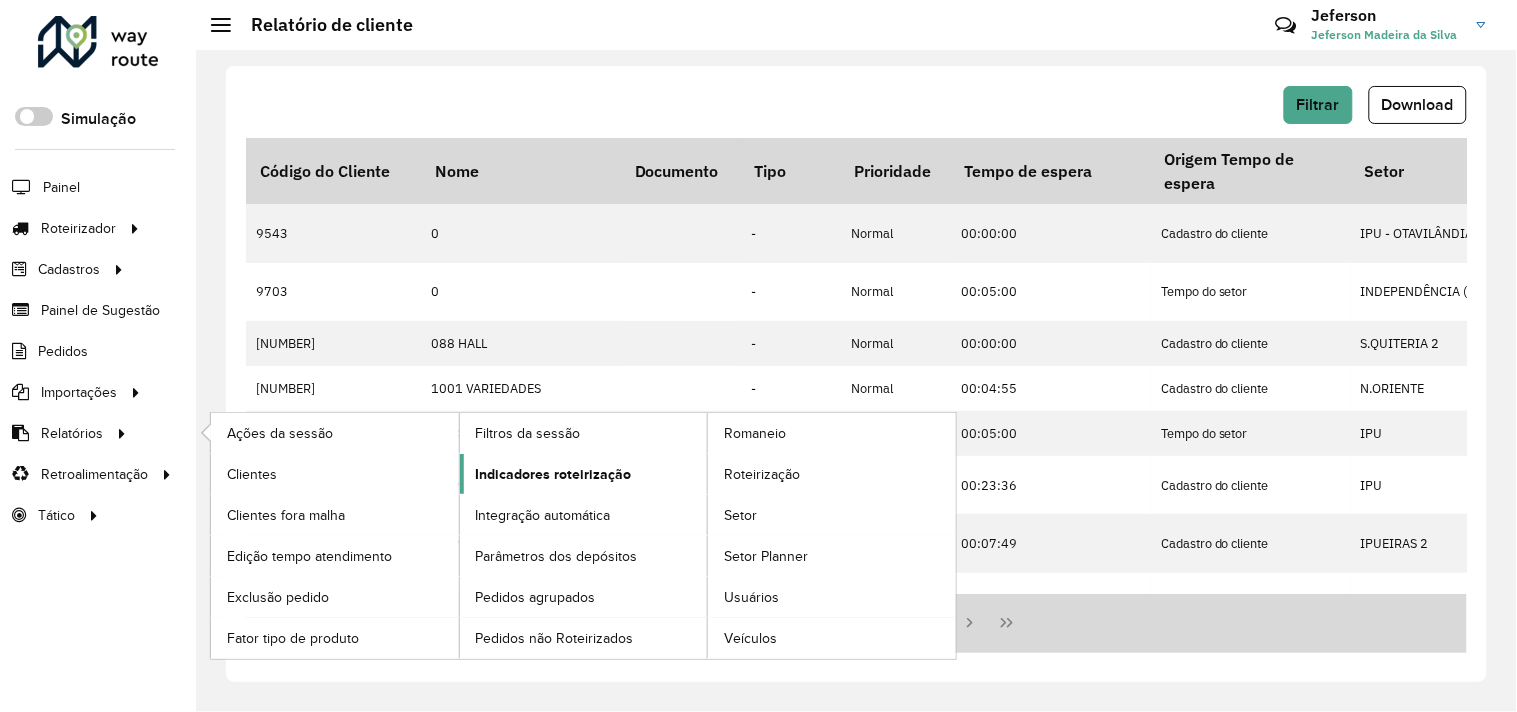 click on "Indicadores roteirização" 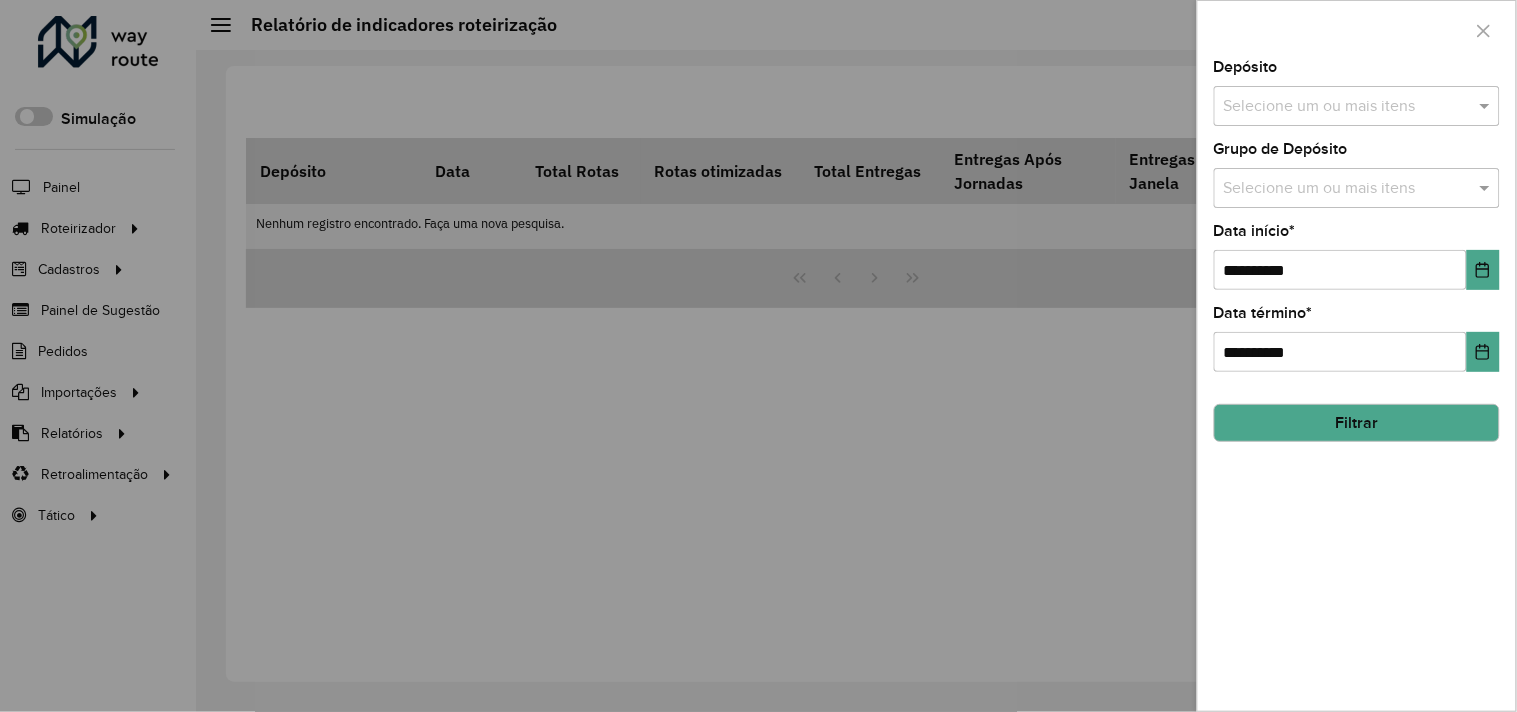 click on "Selecione um ou mais itens" at bounding box center (1357, 106) 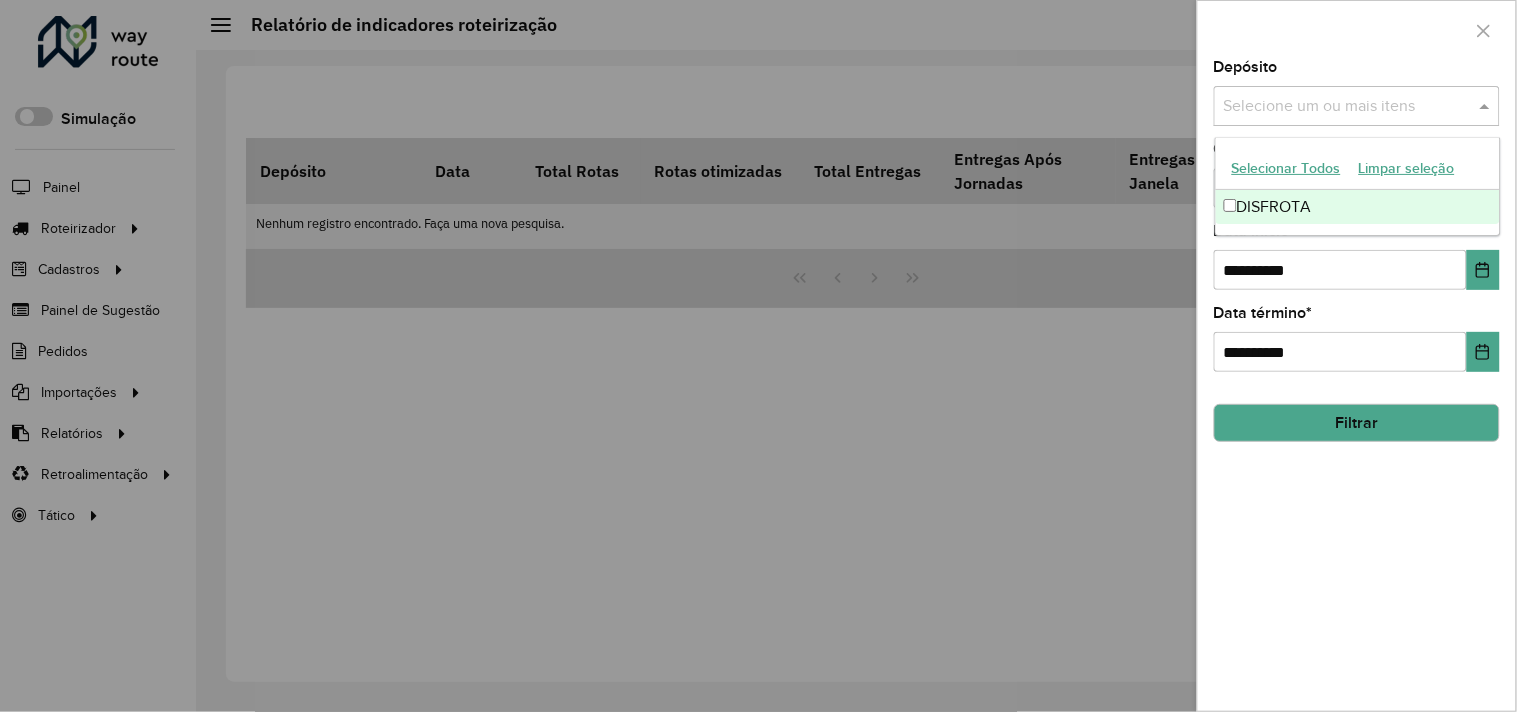 click on "DISFROTA" at bounding box center (1358, 207) 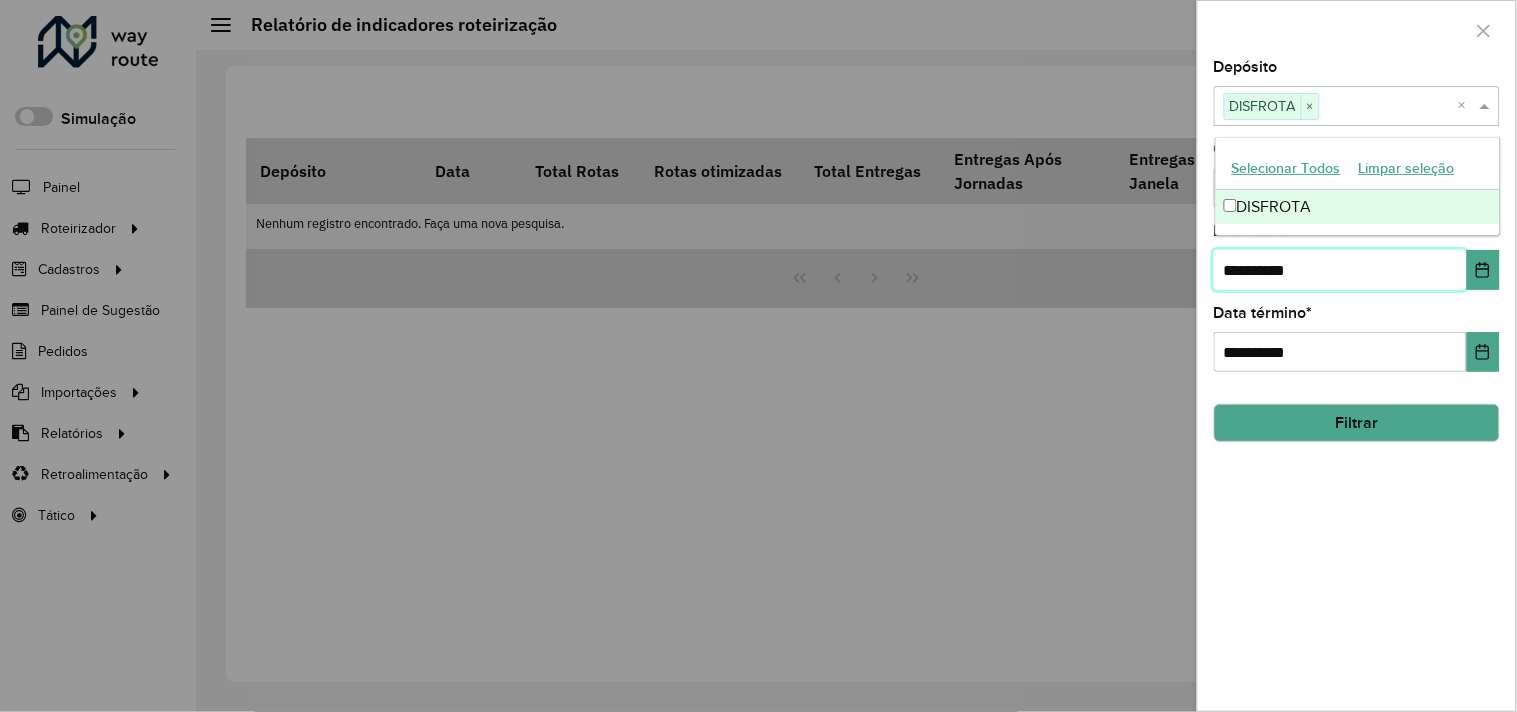 click on "**********" at bounding box center [1340, 270] 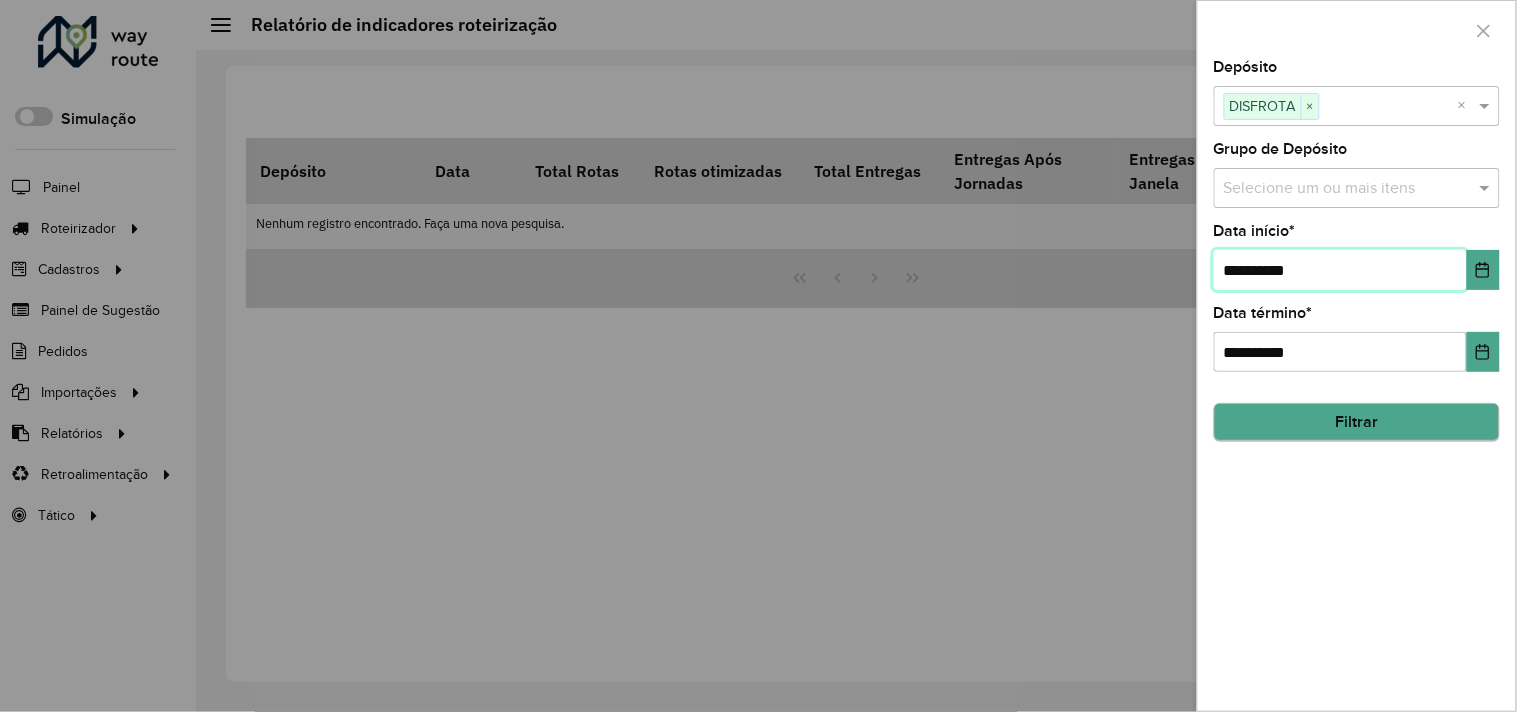 type on "**********" 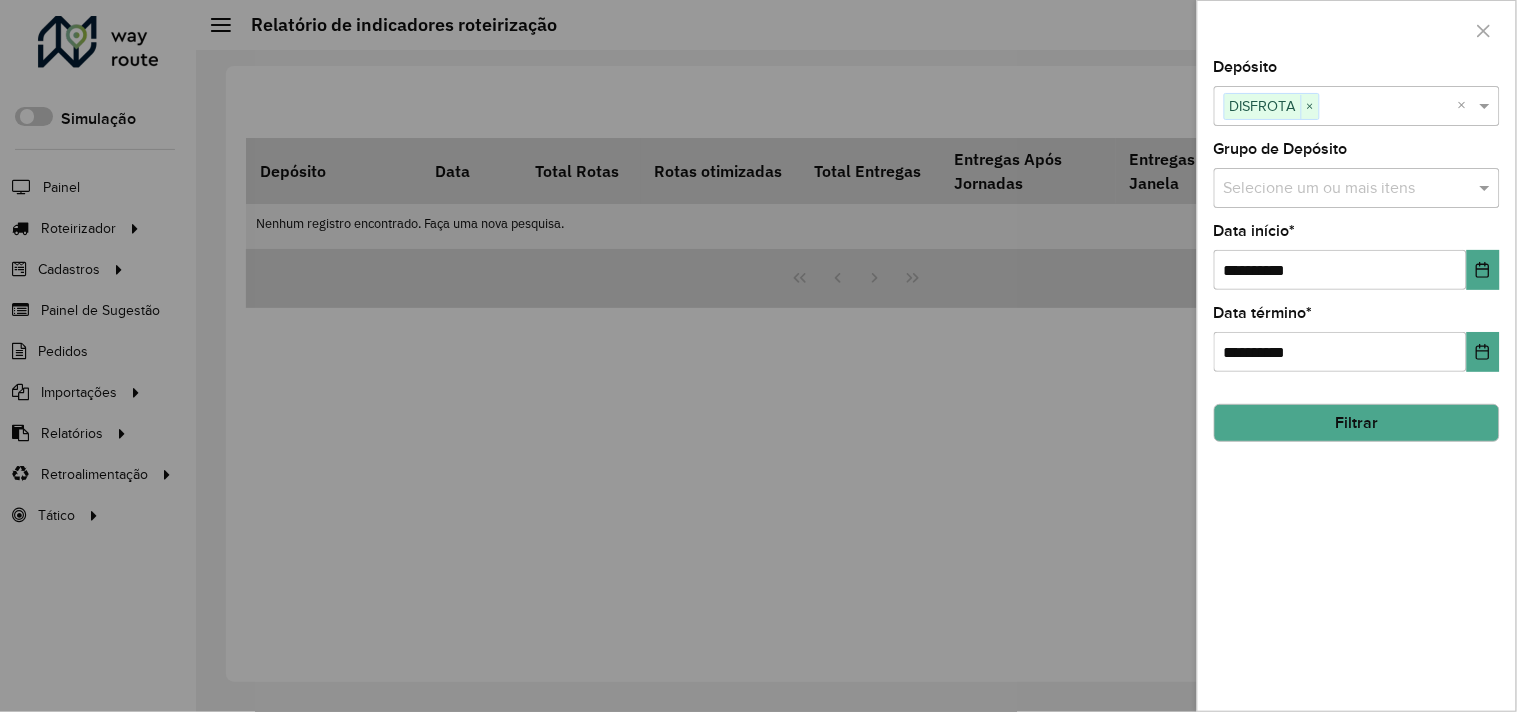 click on "Filtrar" 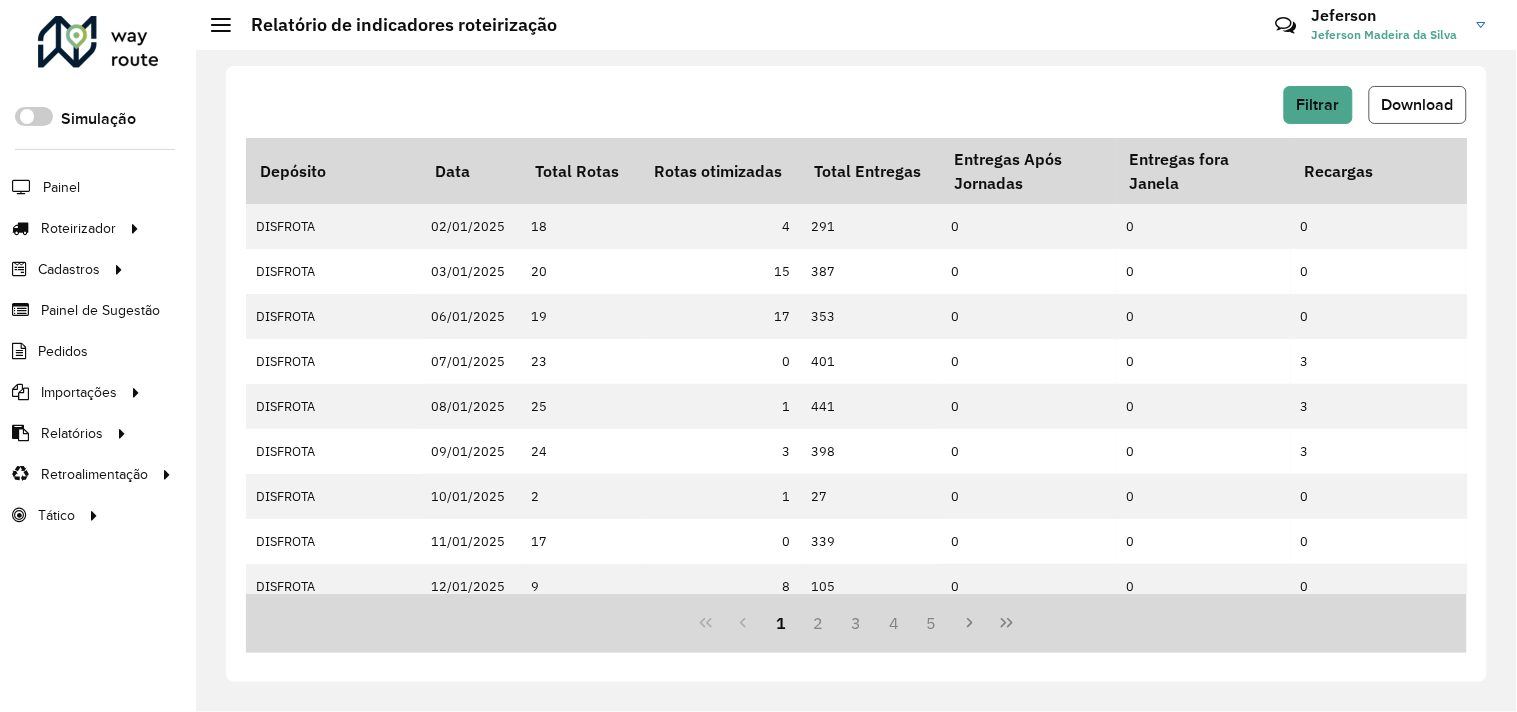 click on "Download" 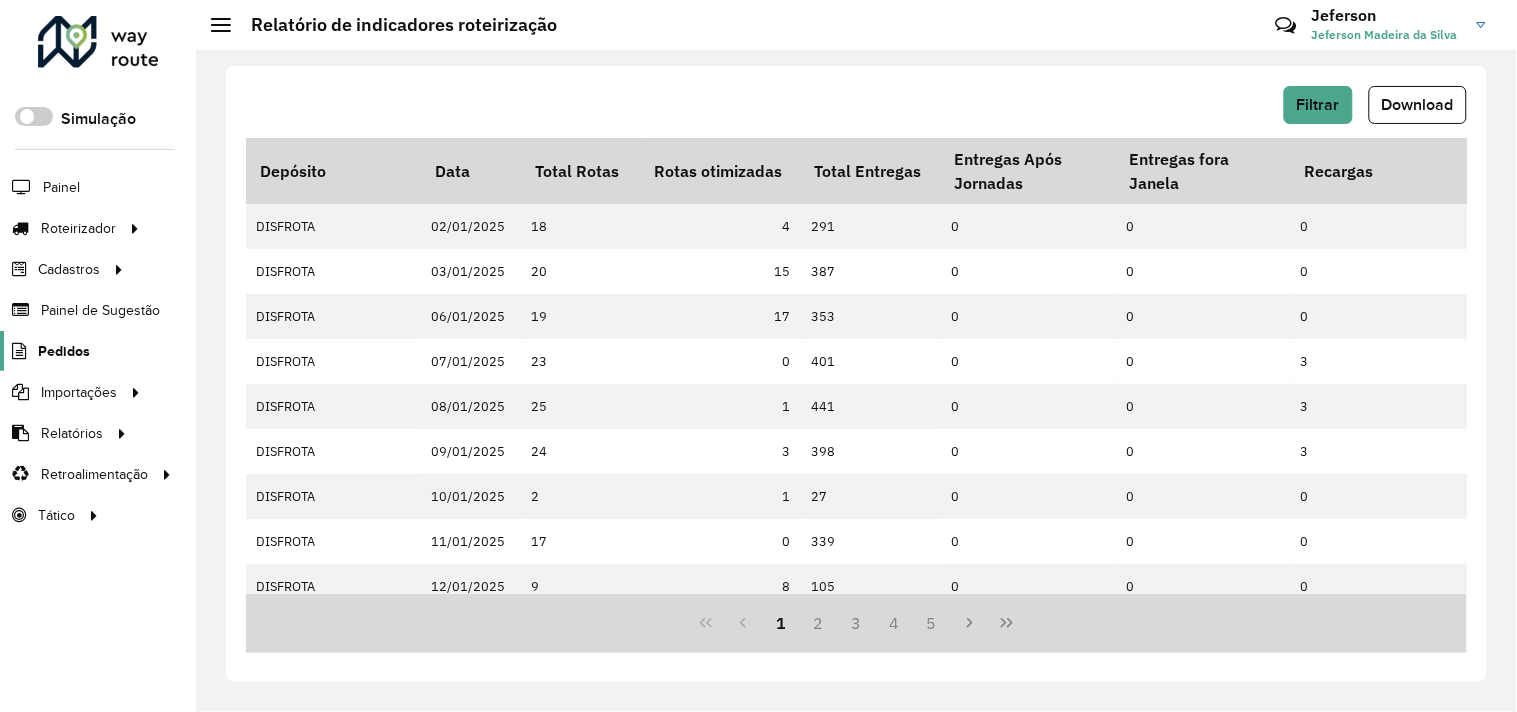 click on "Pedidos" 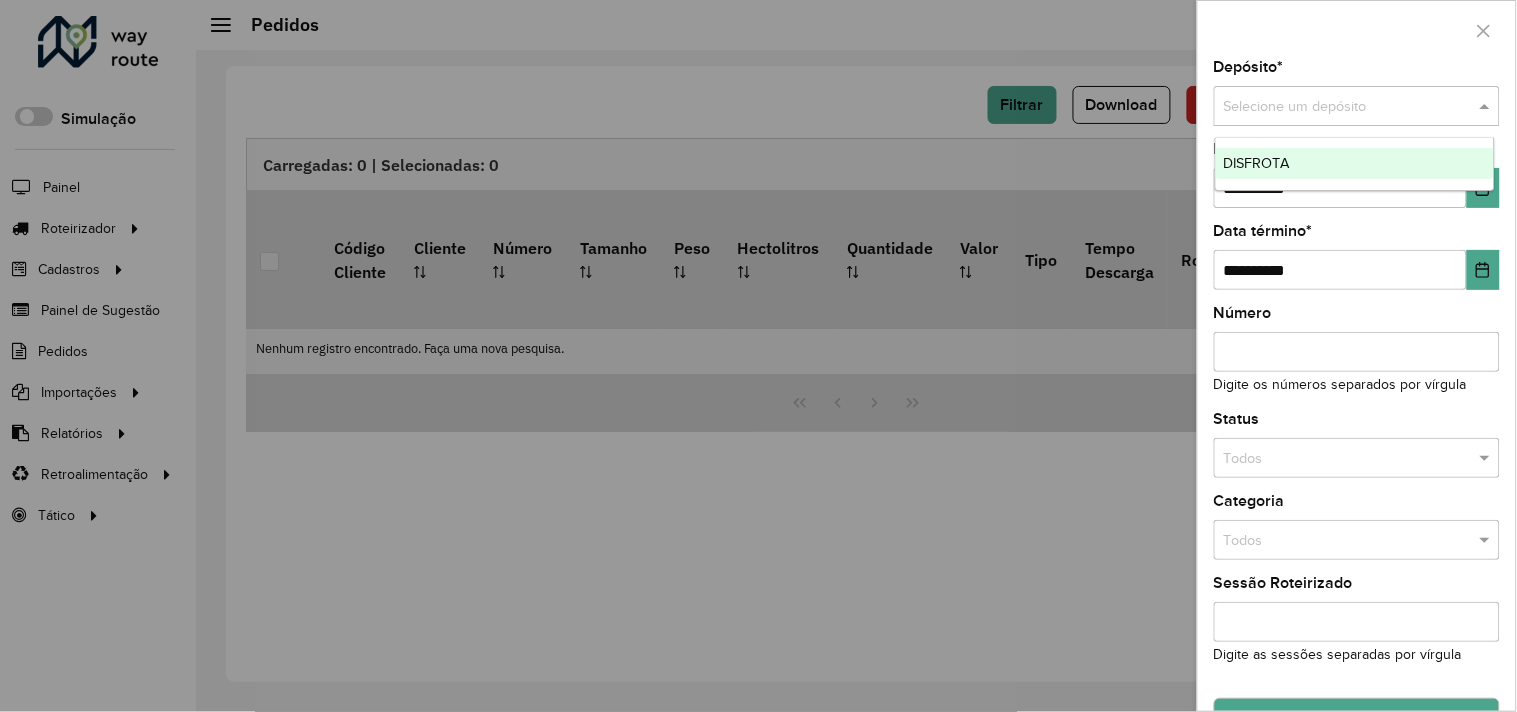 click at bounding box center (1337, 107) 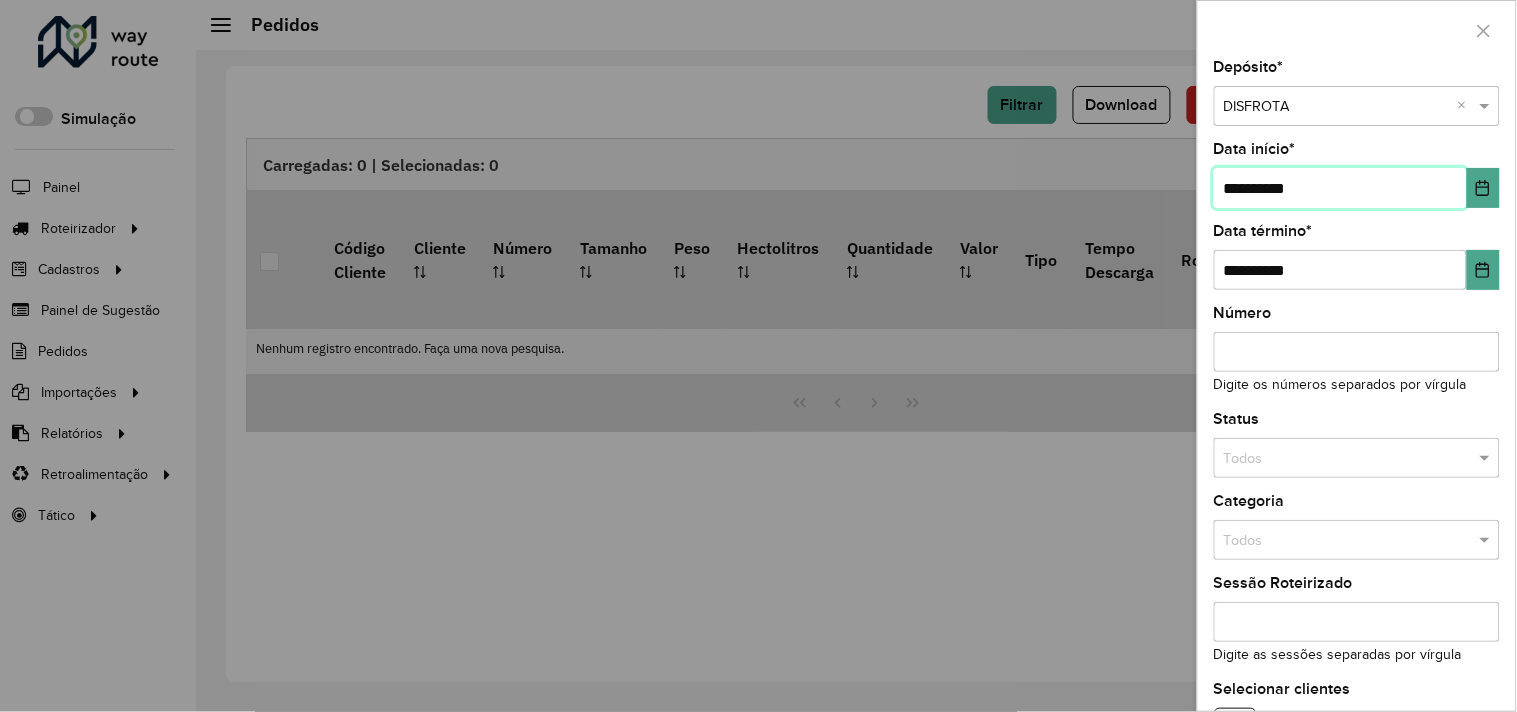 click on "**********" at bounding box center [1340, 188] 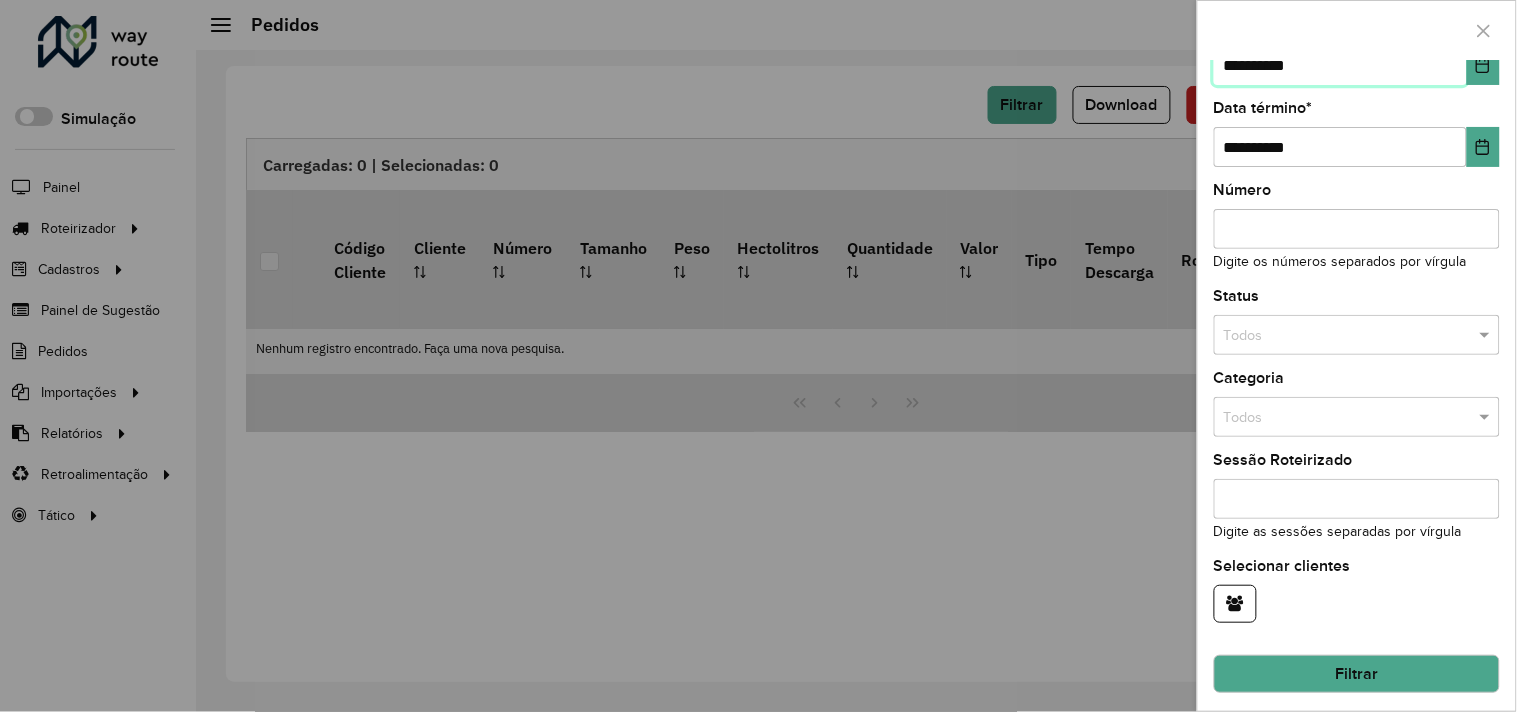 scroll, scrollTop: 133, scrollLeft: 0, axis: vertical 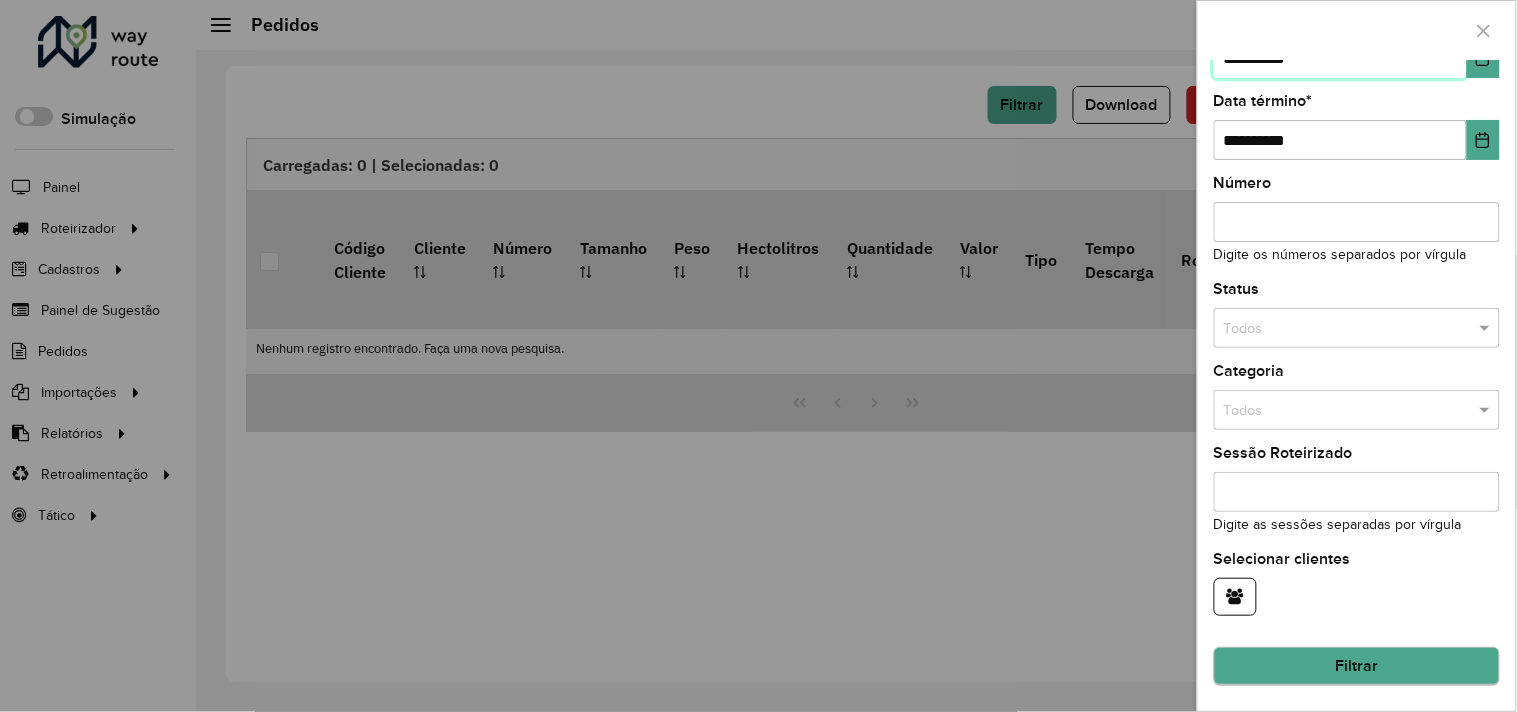 type on "**********" 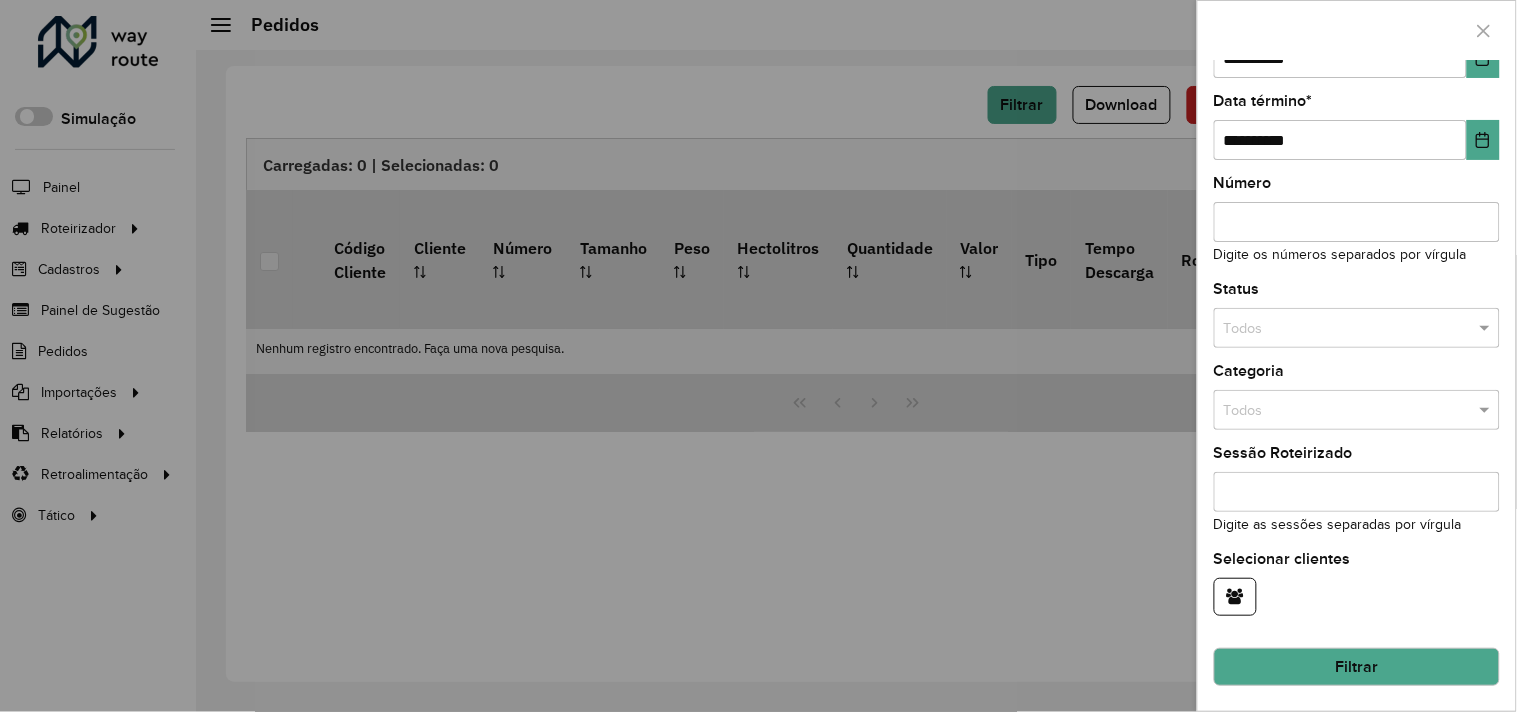 click on "Filtrar" 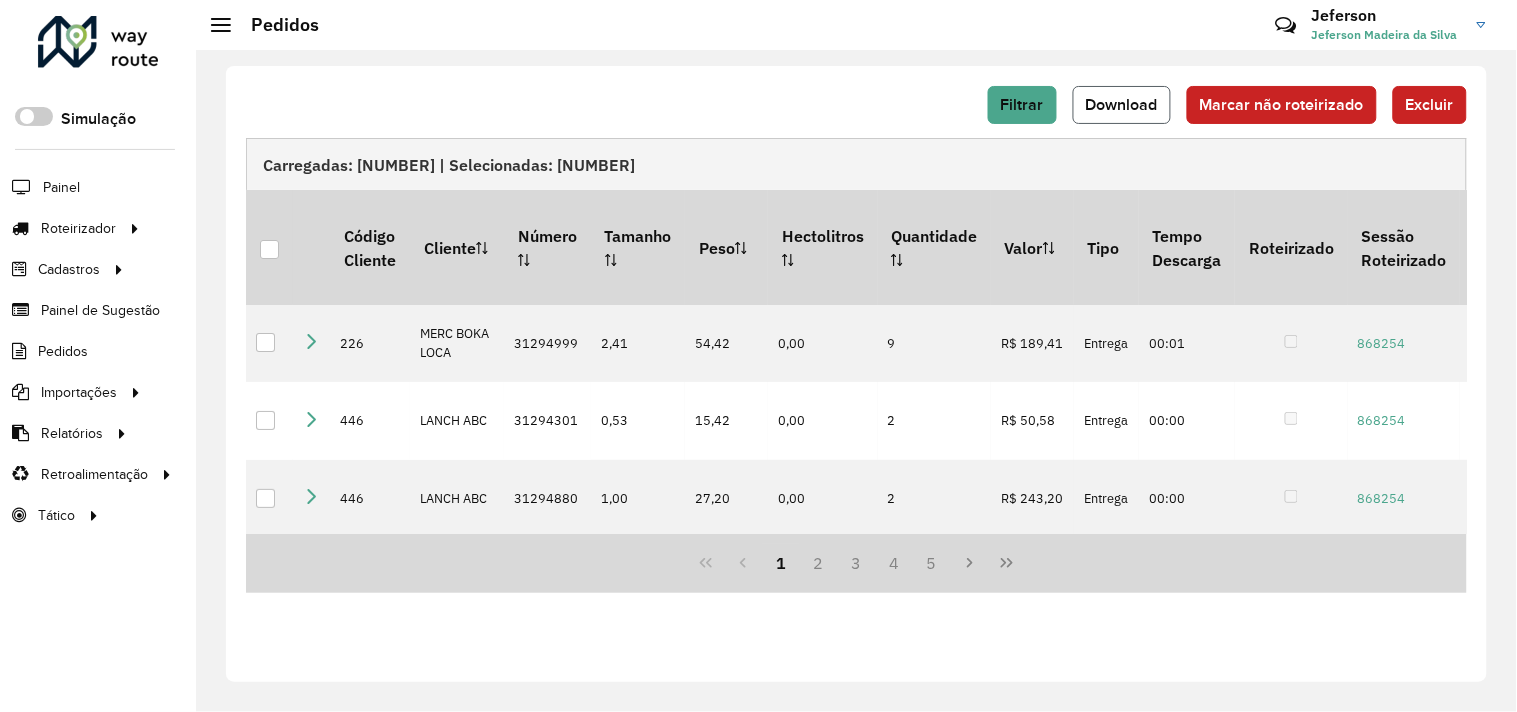 click on "Download" 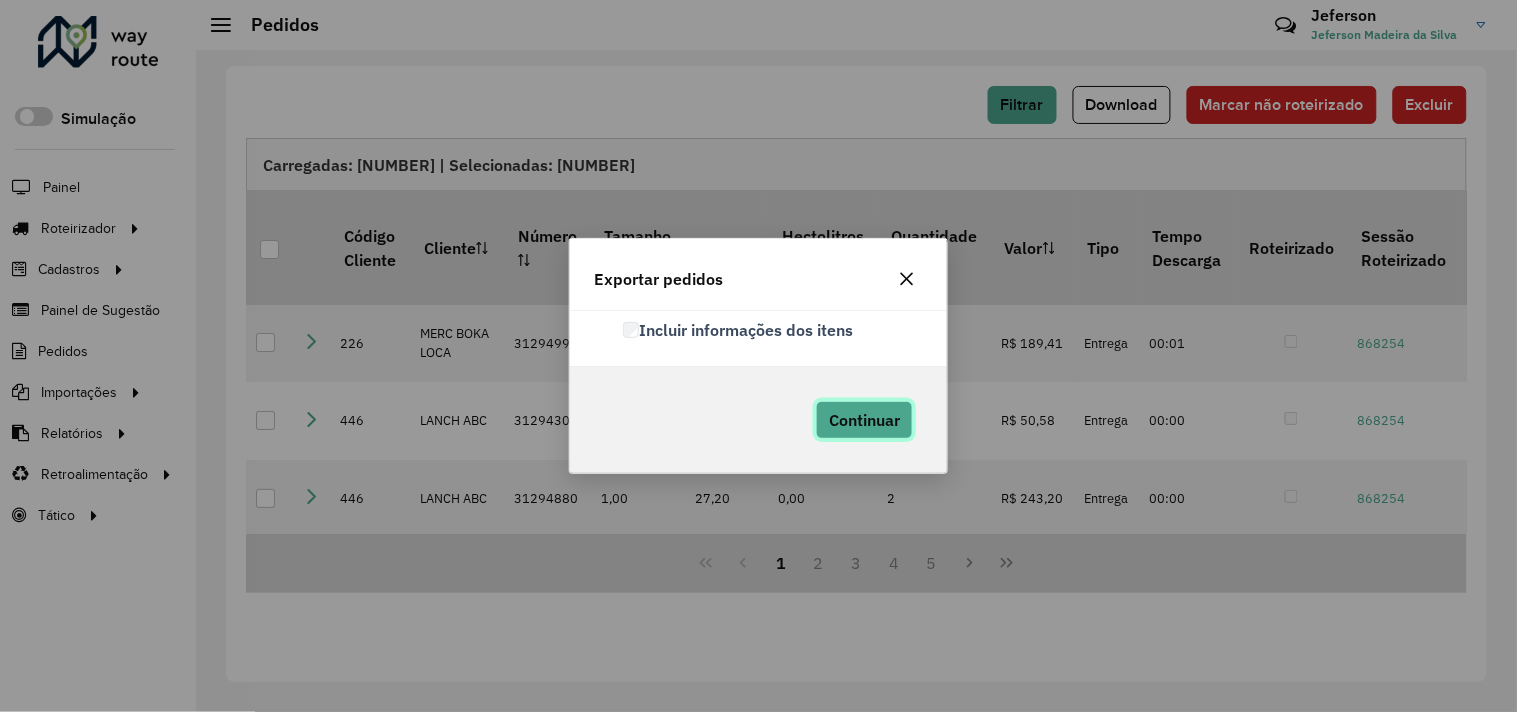 click on "Continuar" 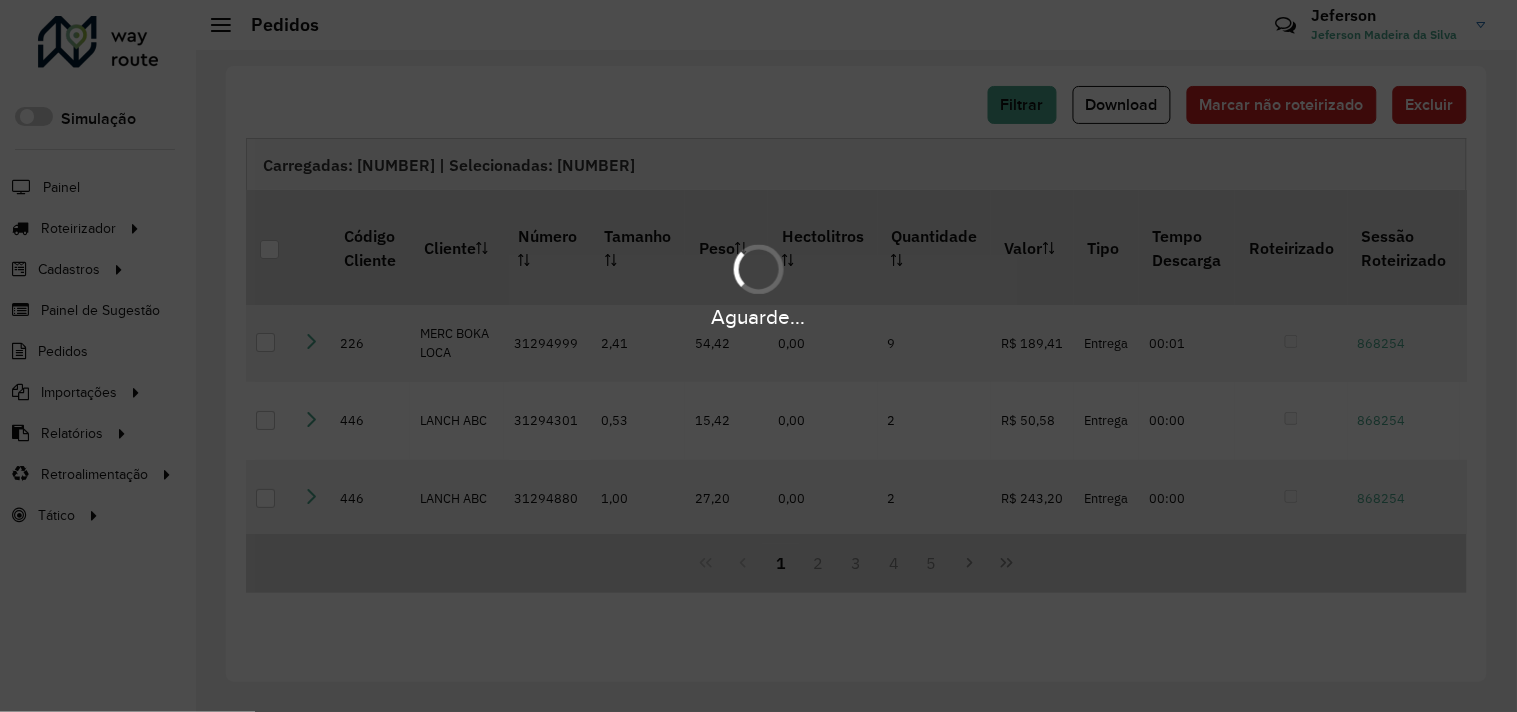 click on "Aguarde..." at bounding box center (758, 356) 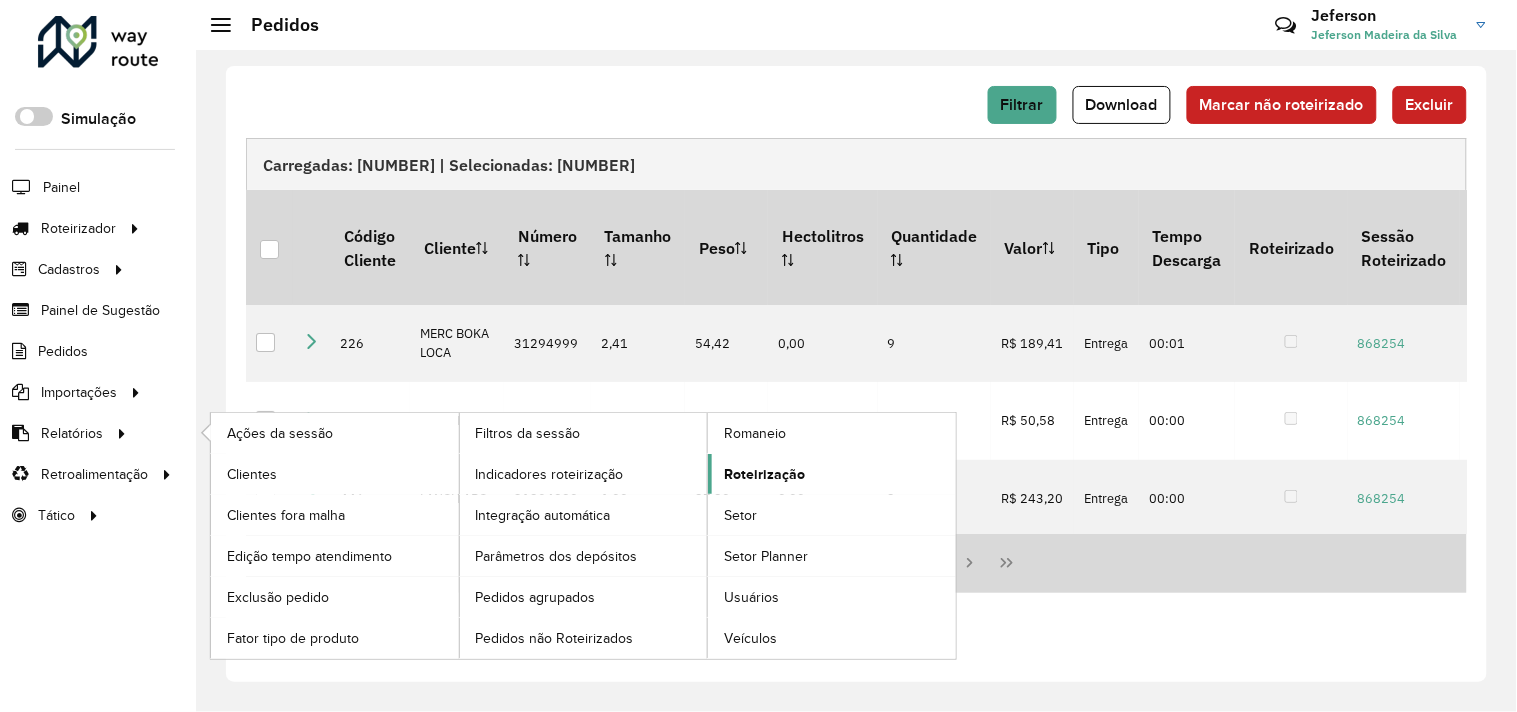 click on "Roteirização" 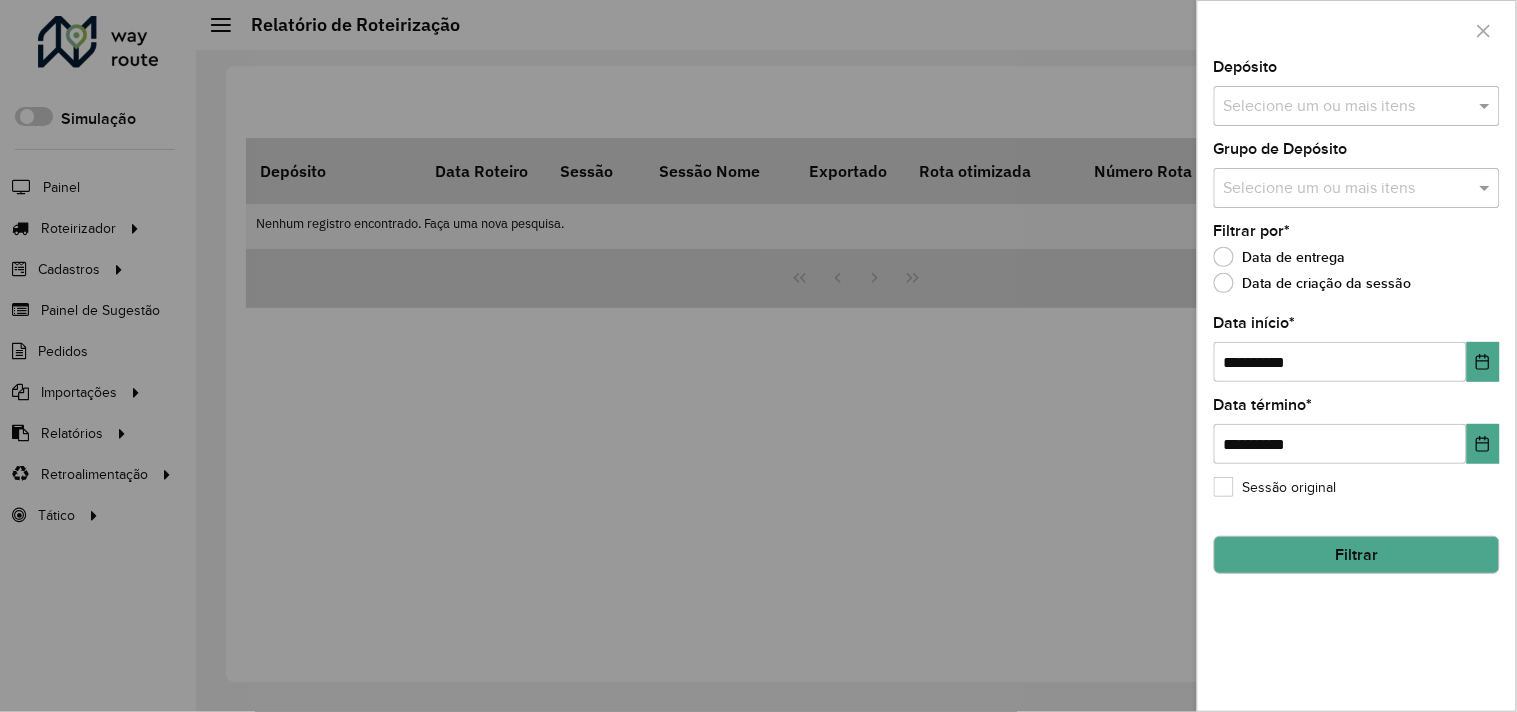 click at bounding box center (1347, 107) 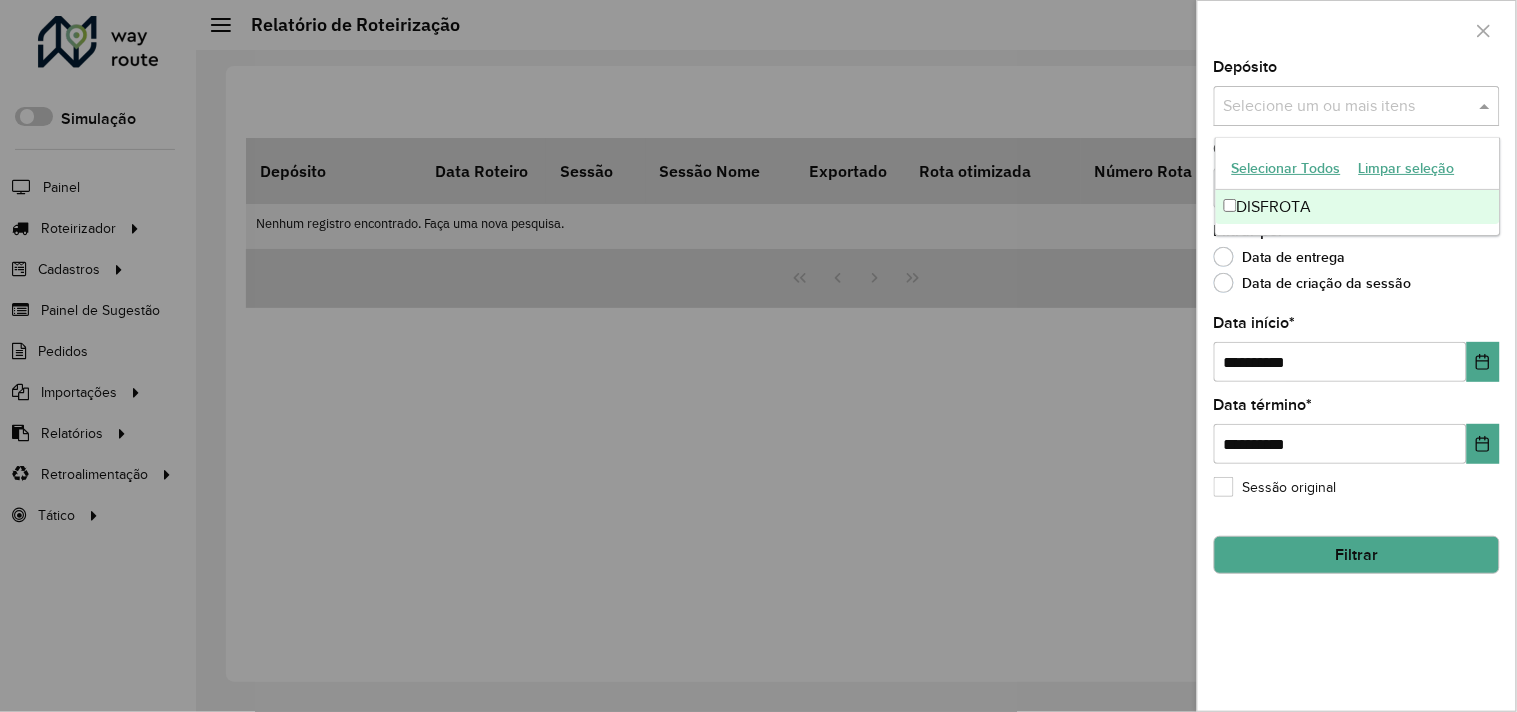 click at bounding box center [1347, 107] 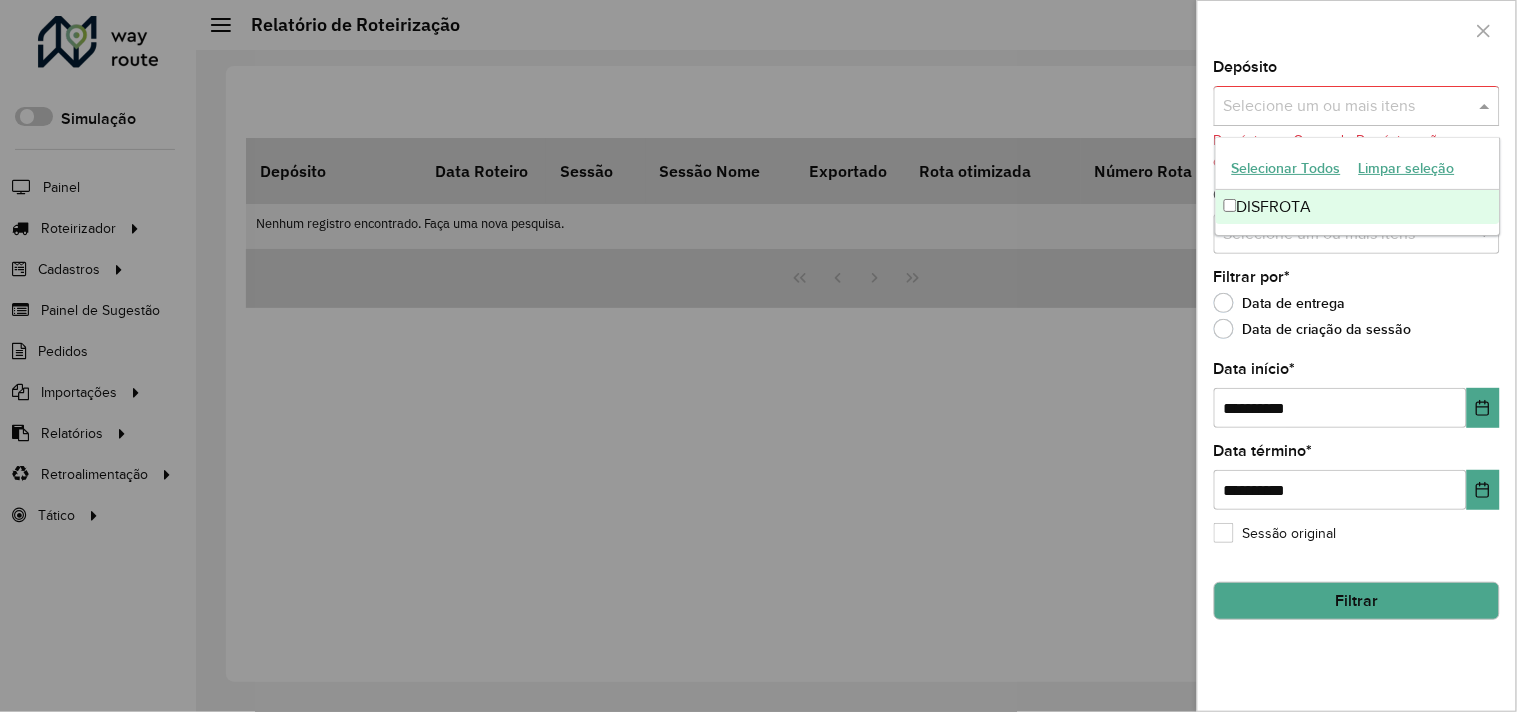 click at bounding box center [1347, 107] 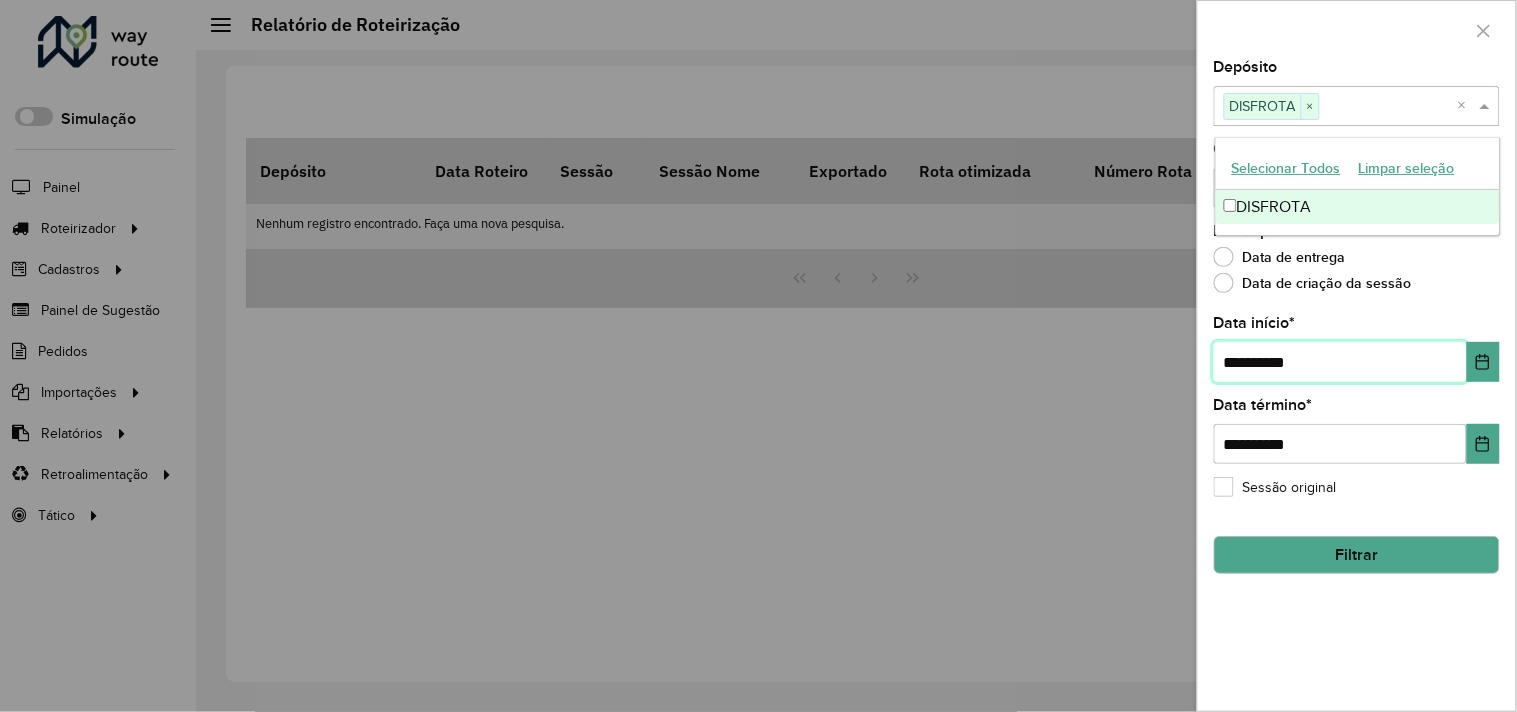 click on "**********" at bounding box center [1340, 362] 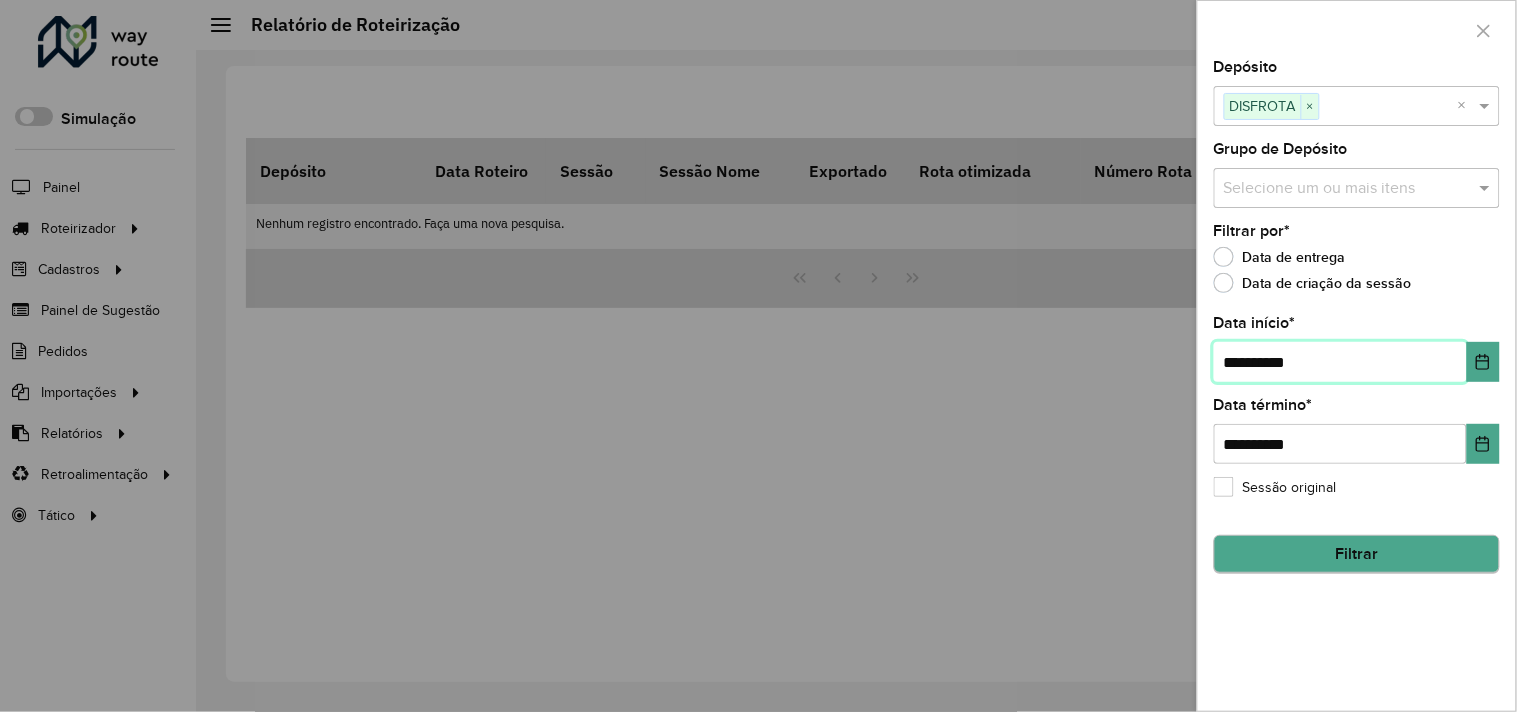 type on "**********" 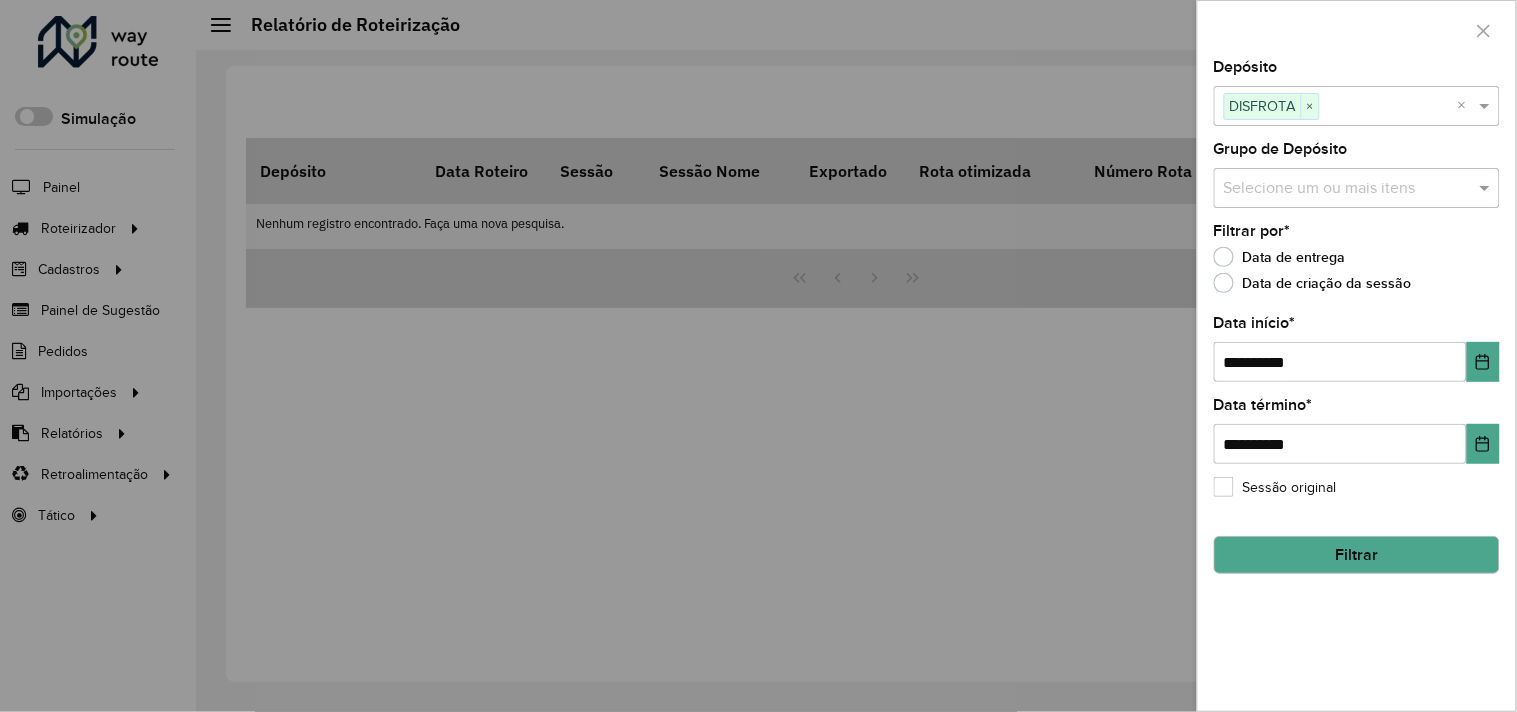click on "Filtrar" 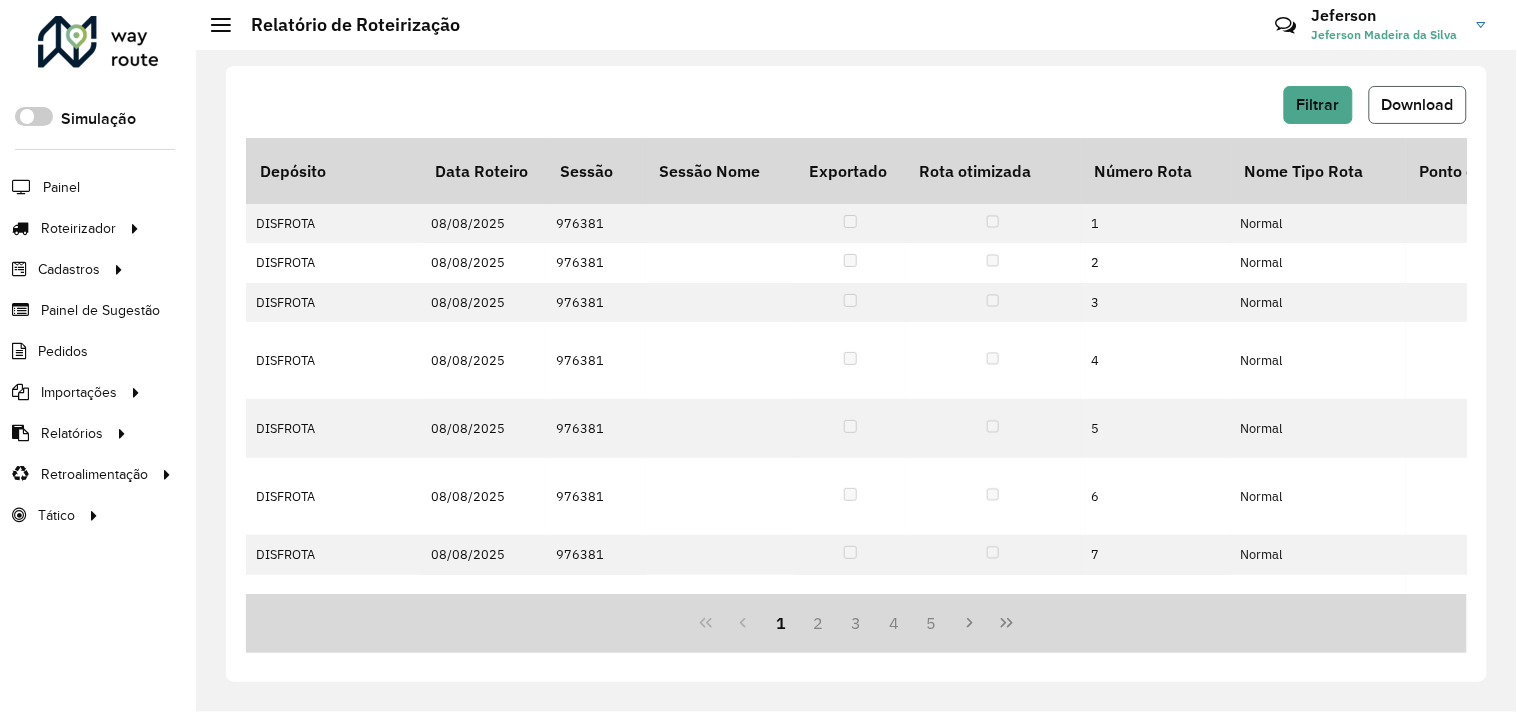 click on "Download" 